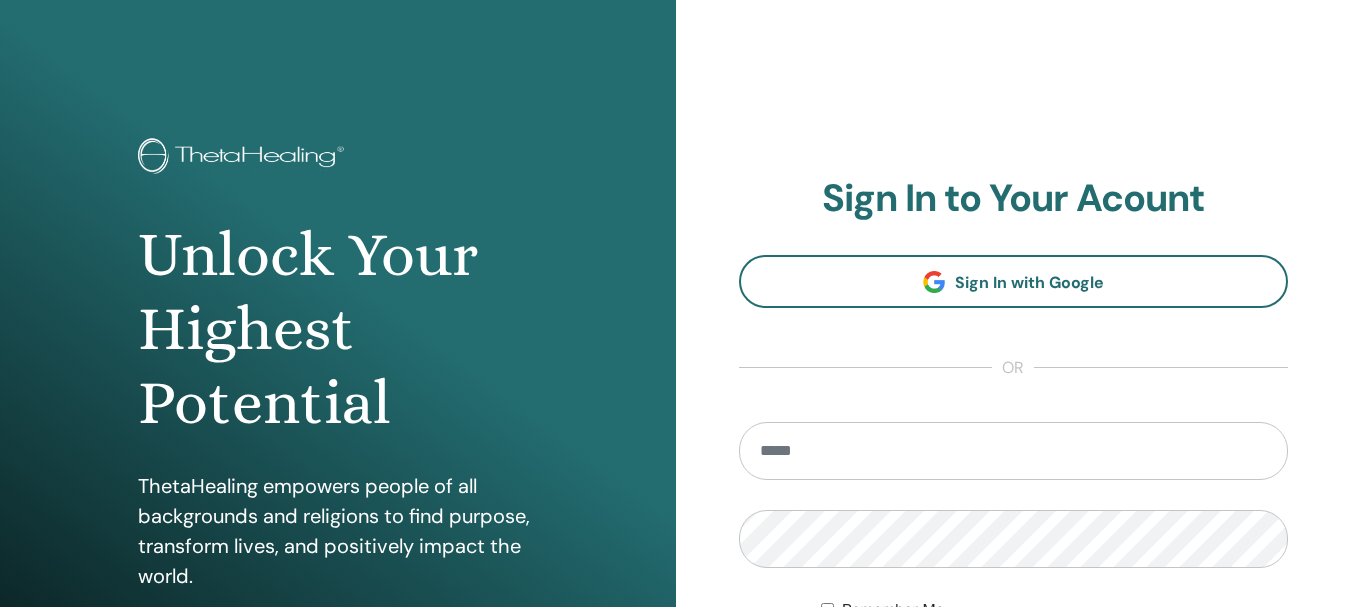 scroll, scrollTop: 0, scrollLeft: 0, axis: both 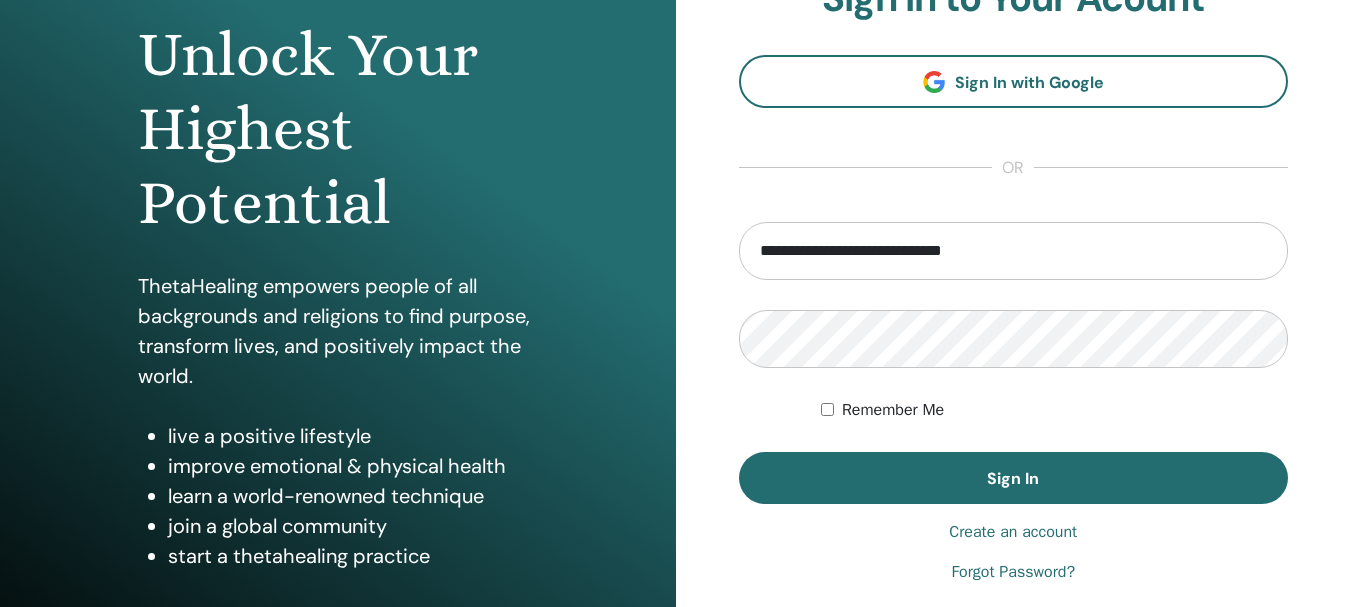 type on "**********" 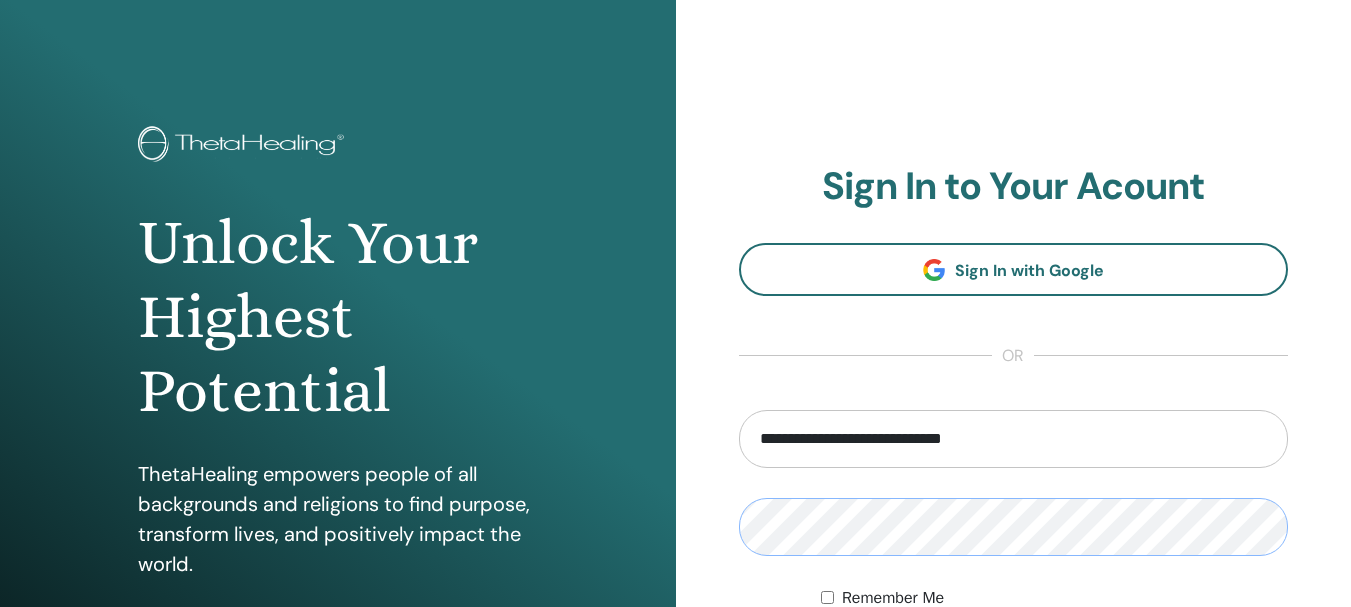 scroll, scrollTop: 0, scrollLeft: 0, axis: both 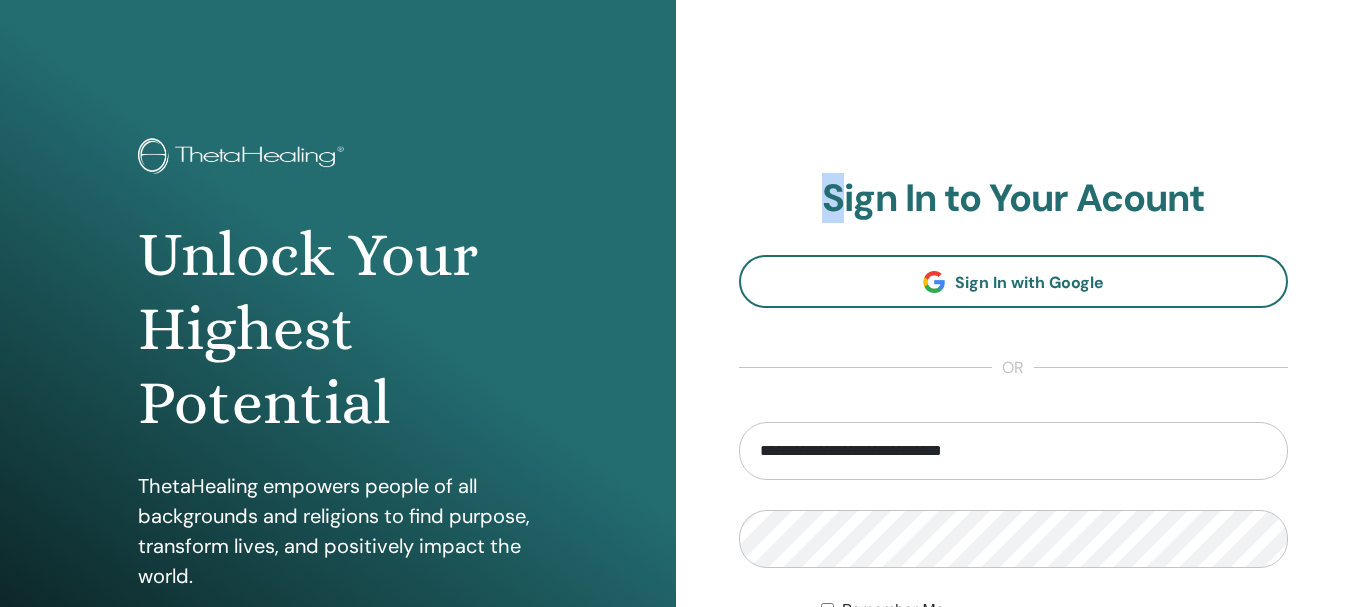 drag, startPoint x: 819, startPoint y: 200, endPoint x: 841, endPoint y: 202, distance: 22.090721 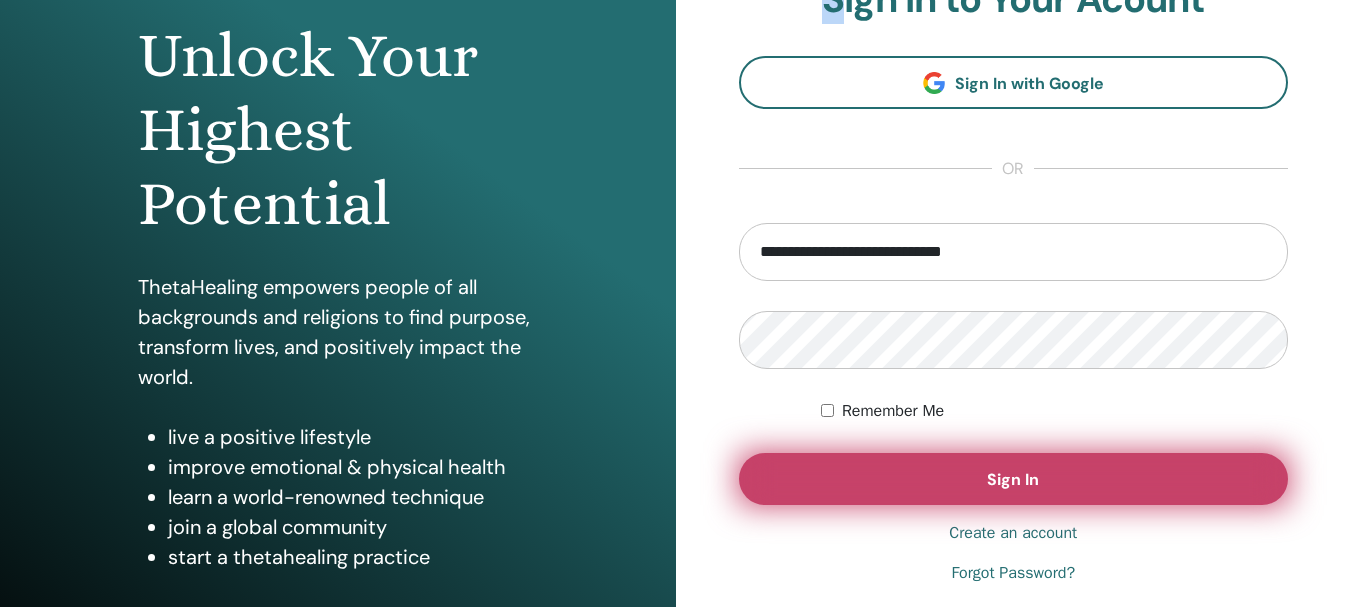 scroll, scrollTop: 200, scrollLeft: 0, axis: vertical 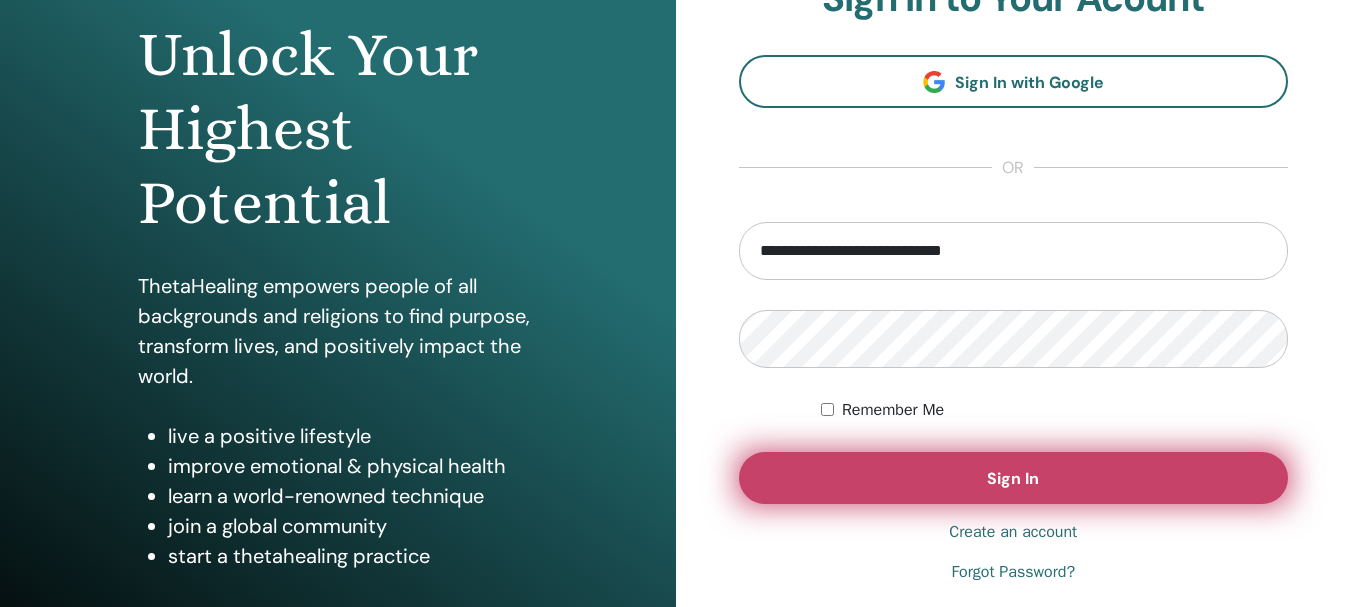 click on "Sign In" at bounding box center (1013, 478) 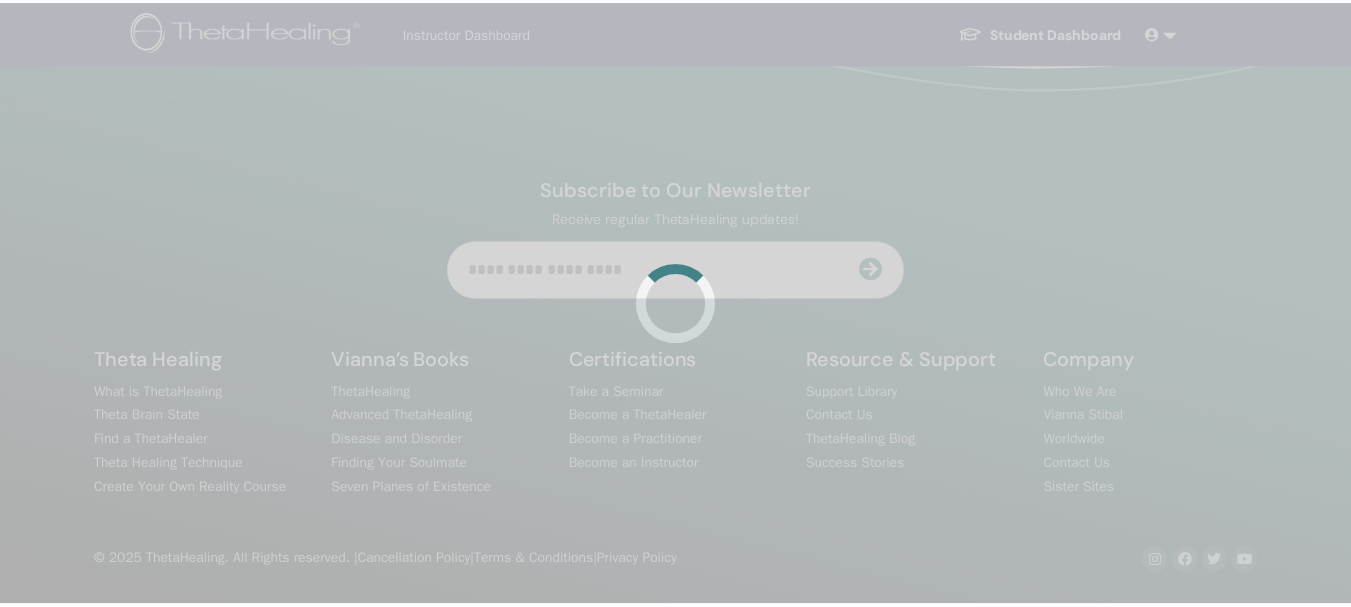 scroll, scrollTop: 0, scrollLeft: 0, axis: both 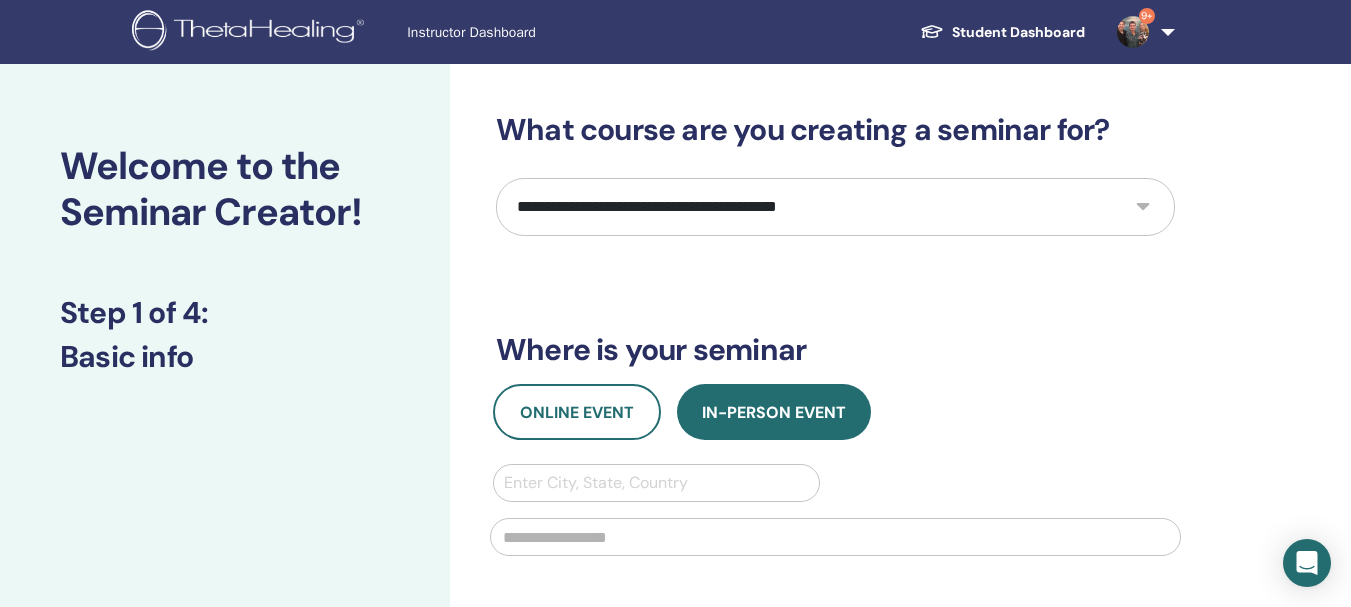 click on "**********" at bounding box center [835, 207] 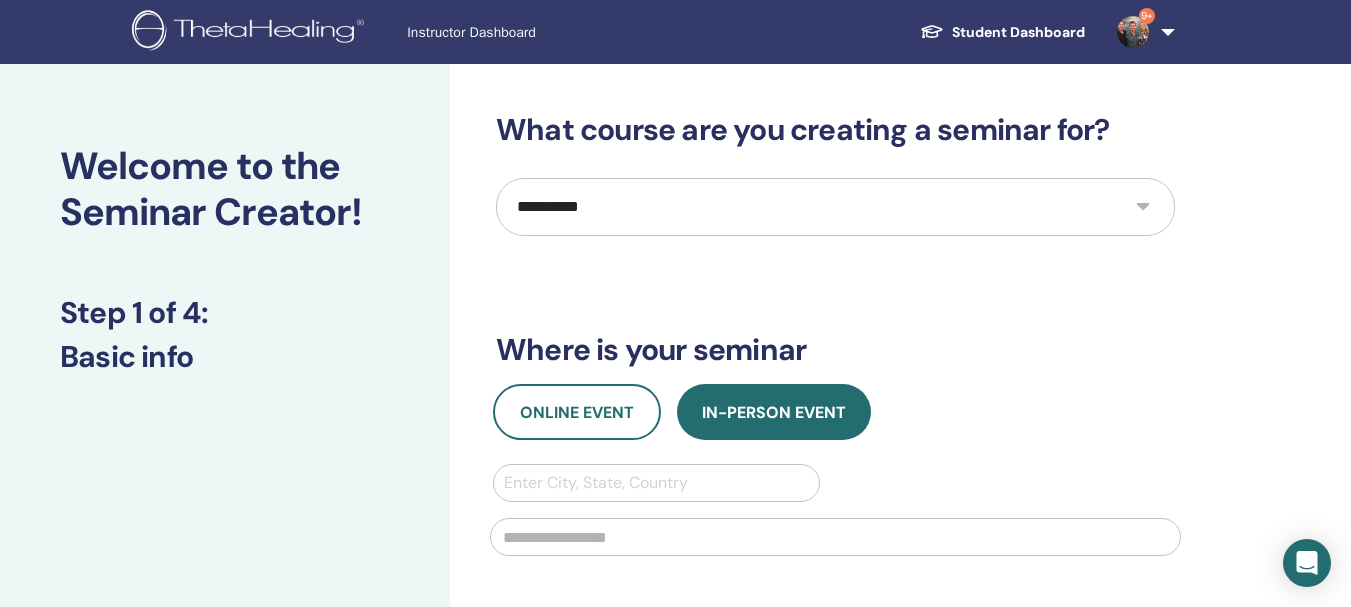 click on "**********" at bounding box center (835, 207) 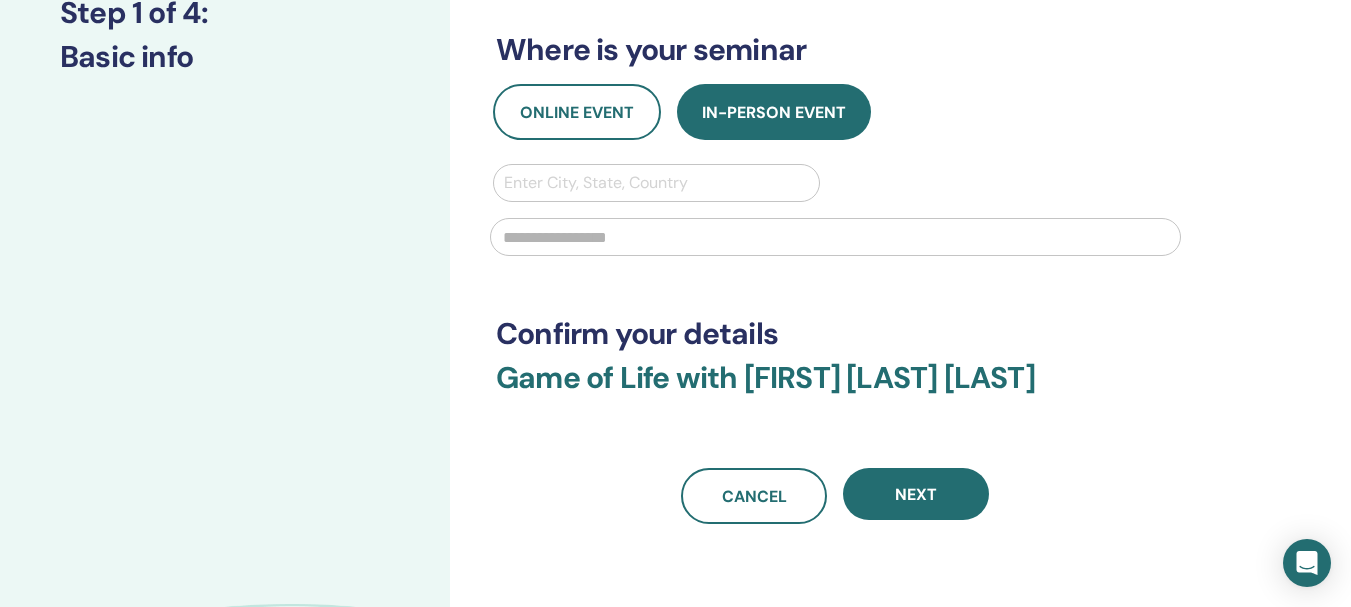 scroll, scrollTop: 200, scrollLeft: 0, axis: vertical 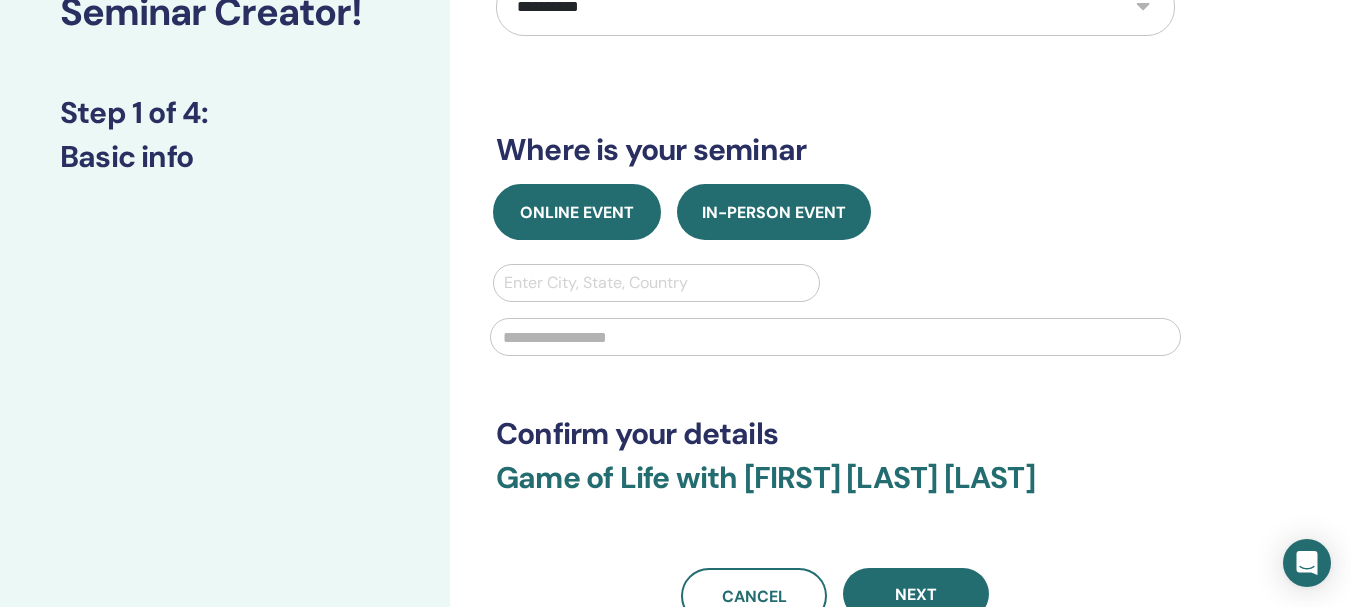 click on "Online Event" at bounding box center (577, 212) 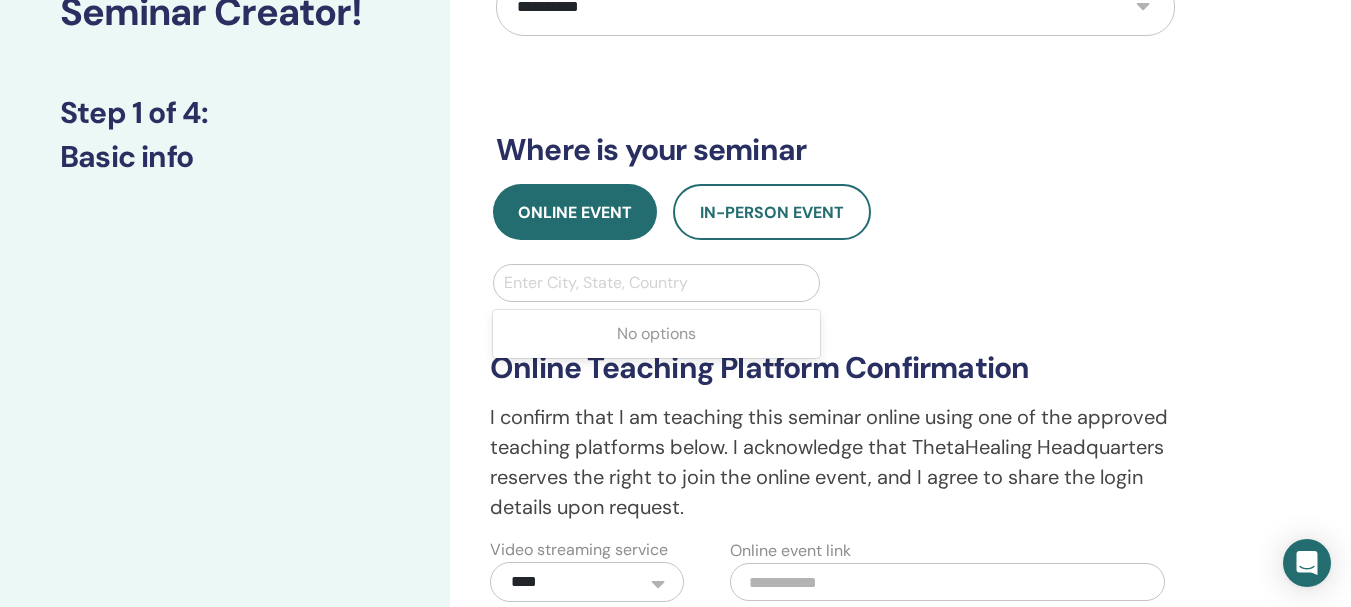 click at bounding box center (656, 283) 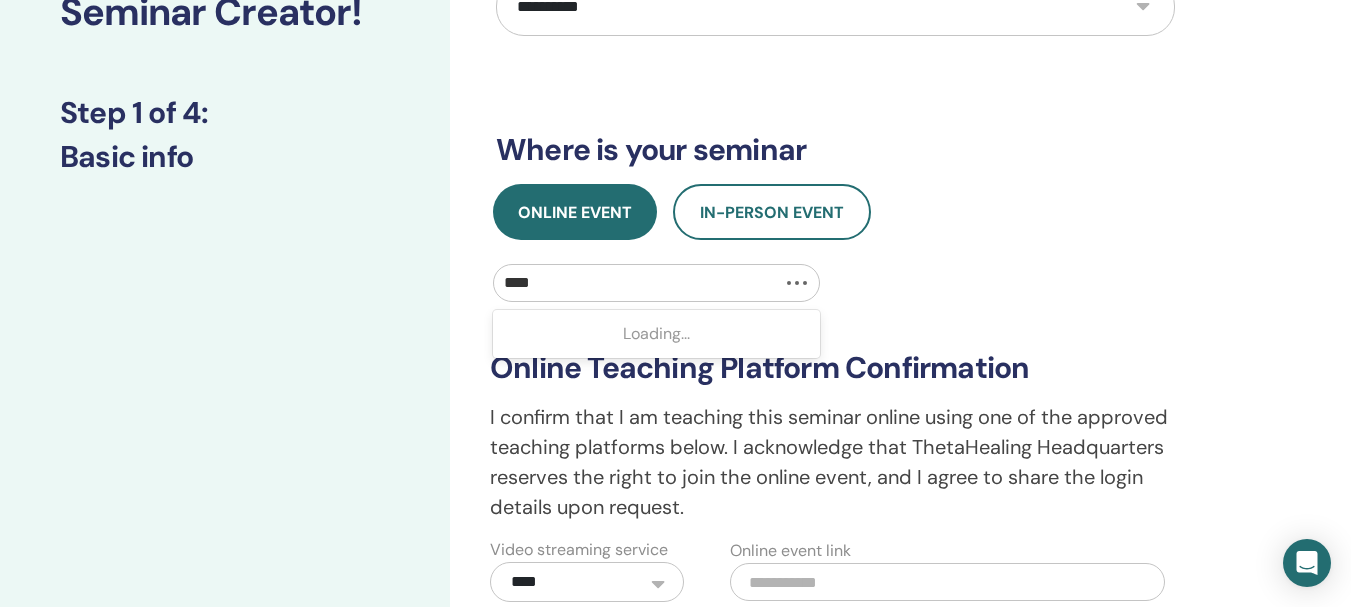 type on "*****" 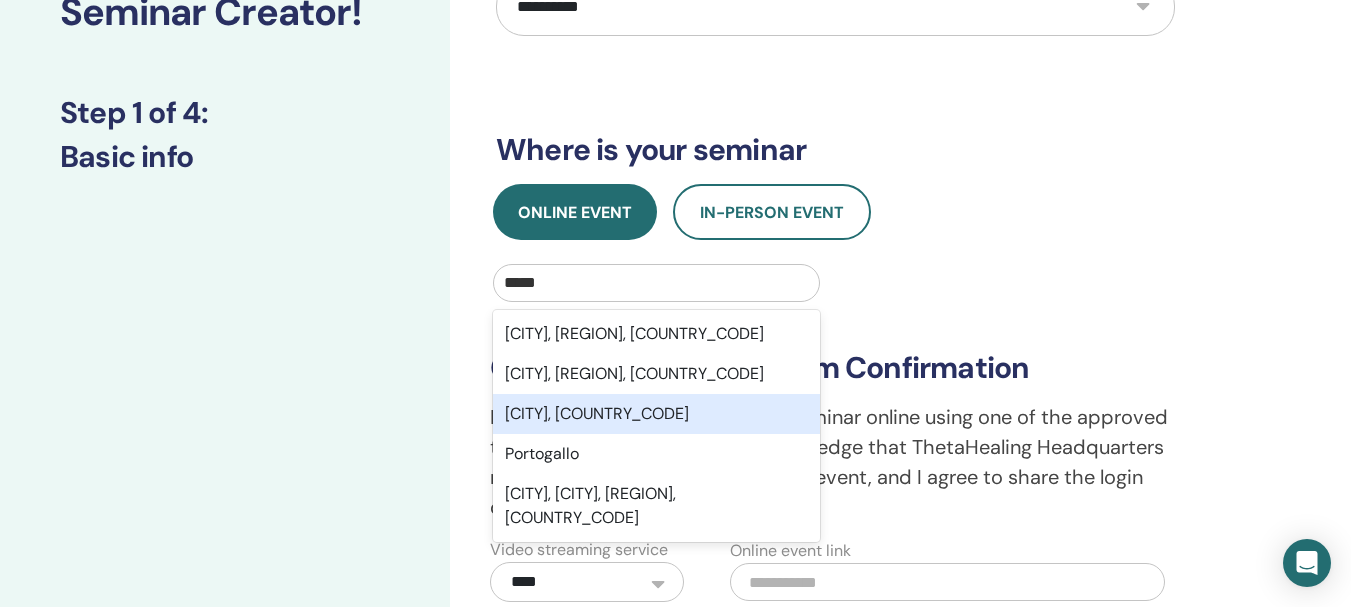 click on "Porto, PRT" at bounding box center (656, 414) 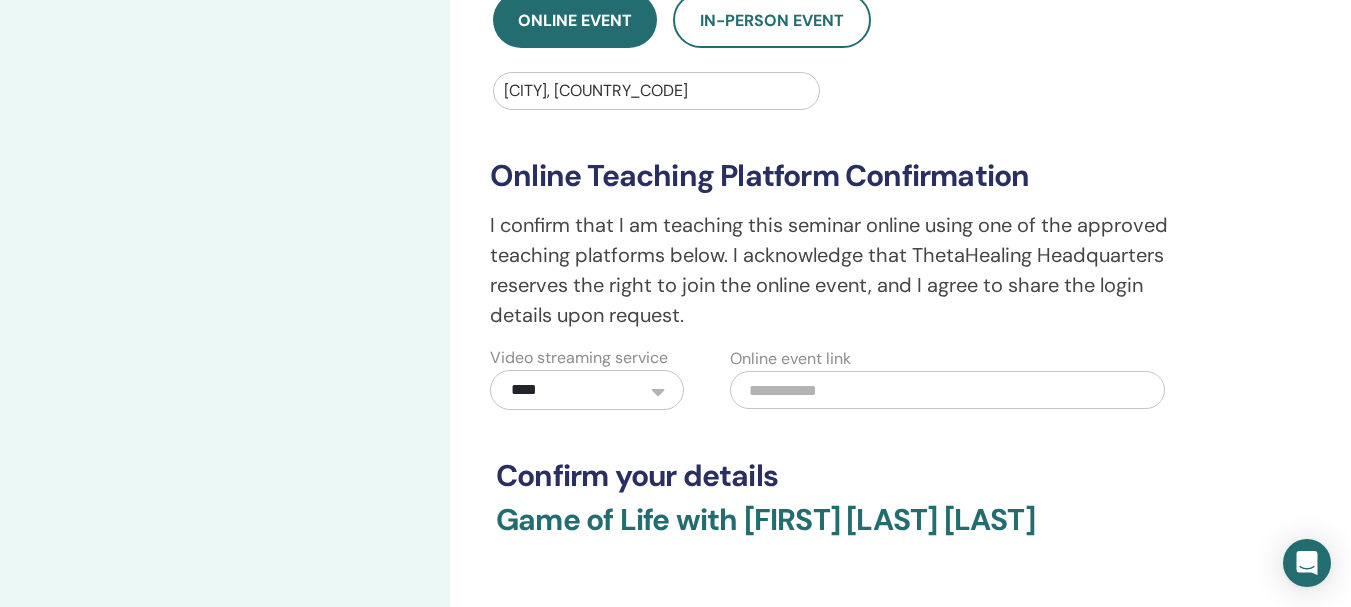 scroll, scrollTop: 400, scrollLeft: 0, axis: vertical 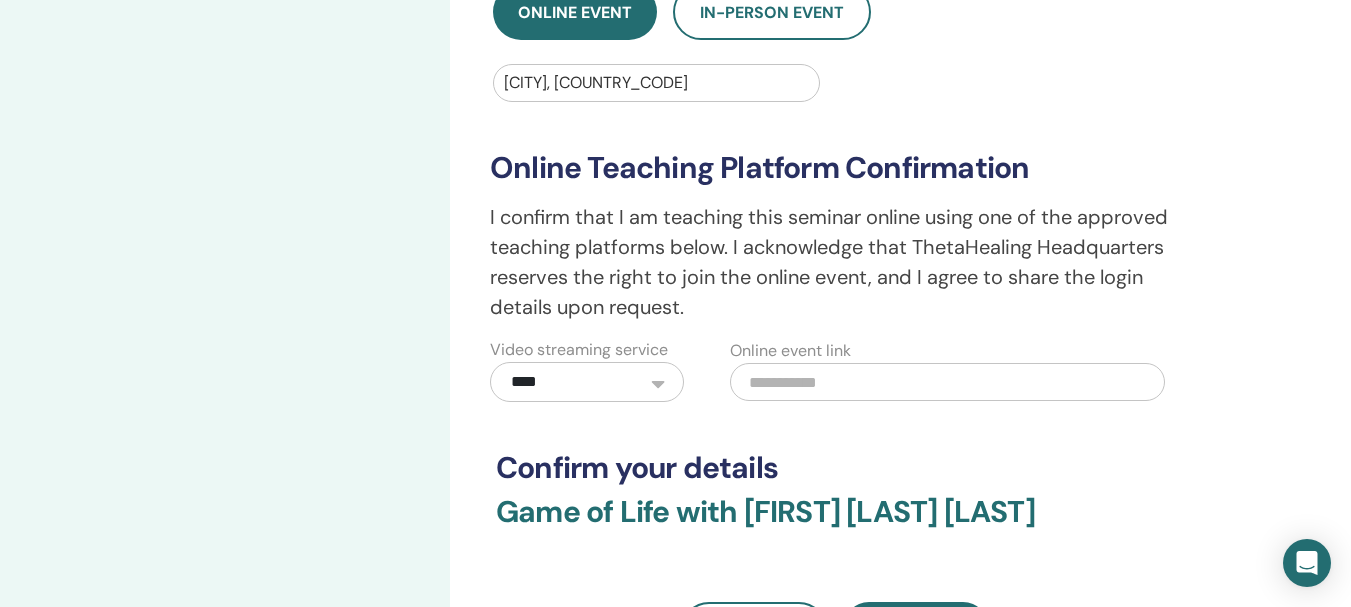 click at bounding box center (947, 382) 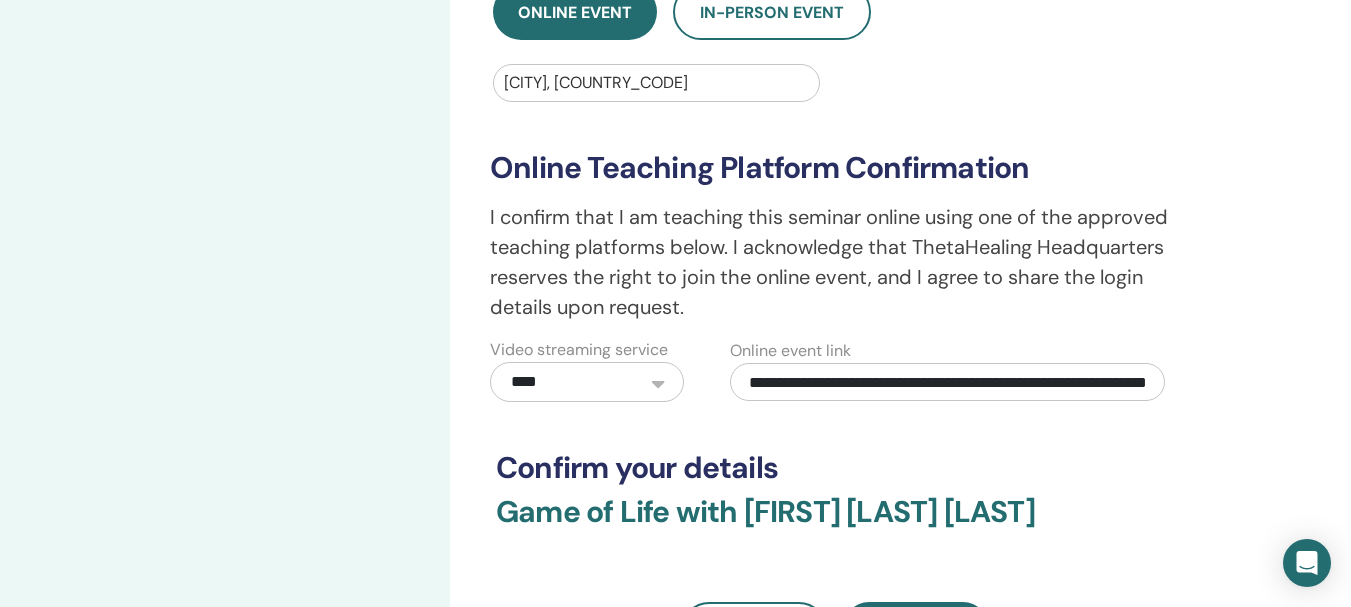 scroll, scrollTop: 0, scrollLeft: 149, axis: horizontal 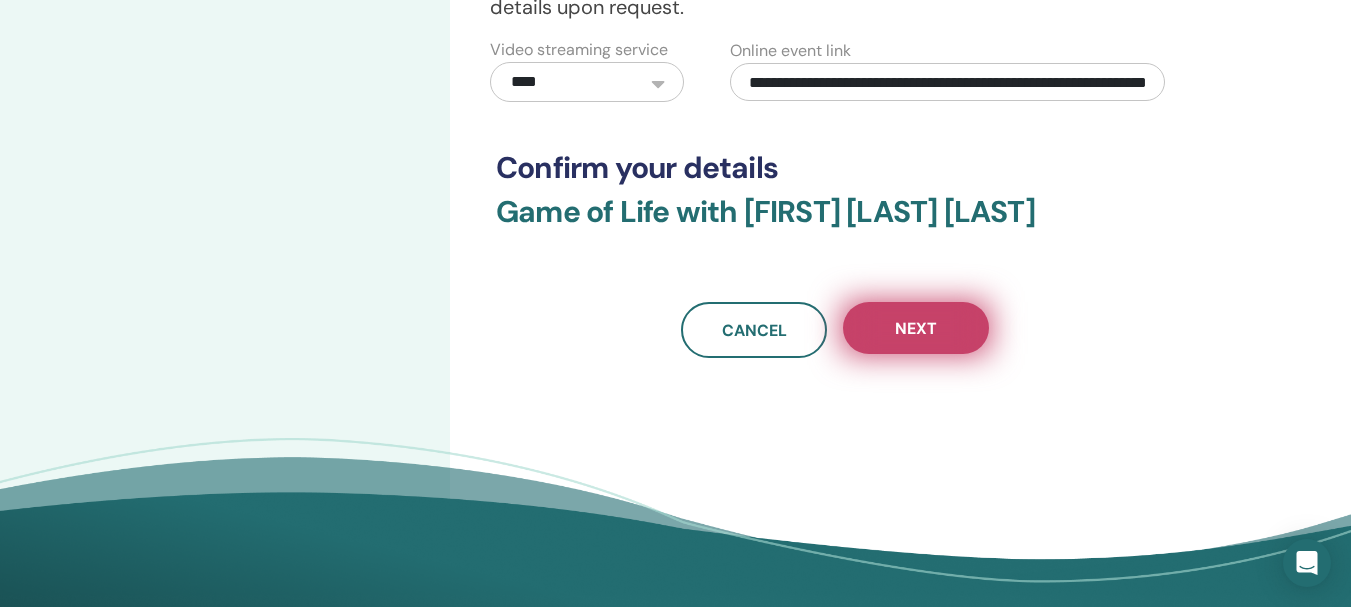 type on "**********" 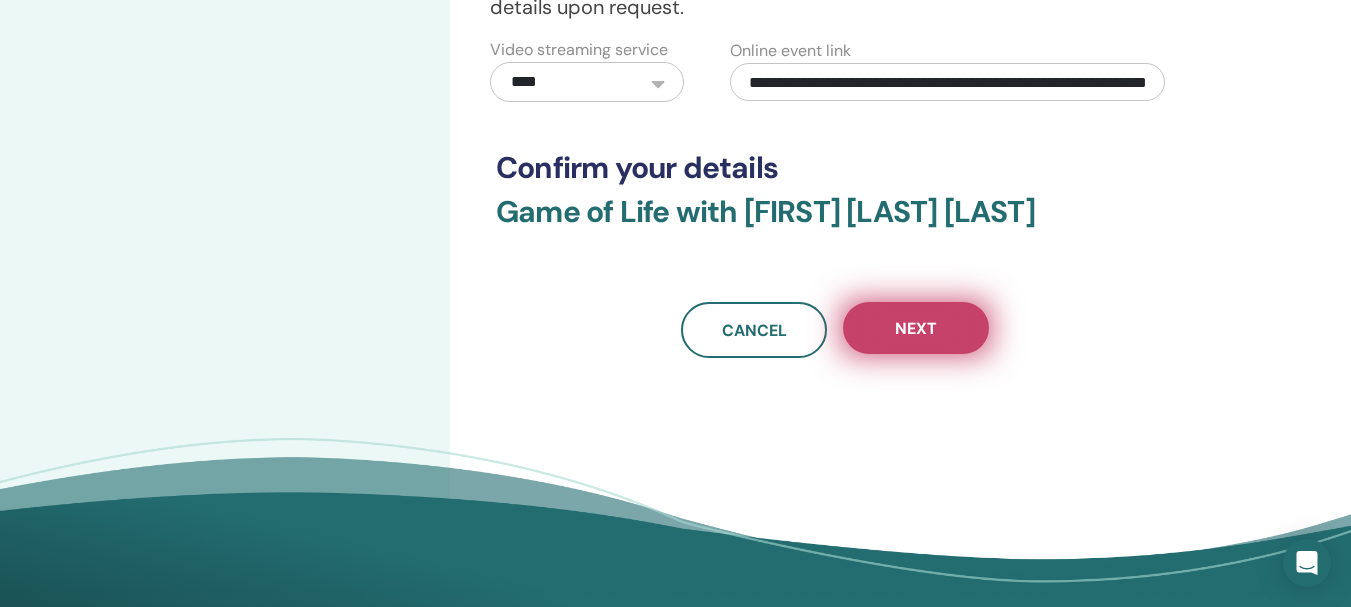 click on "Next" at bounding box center (916, 328) 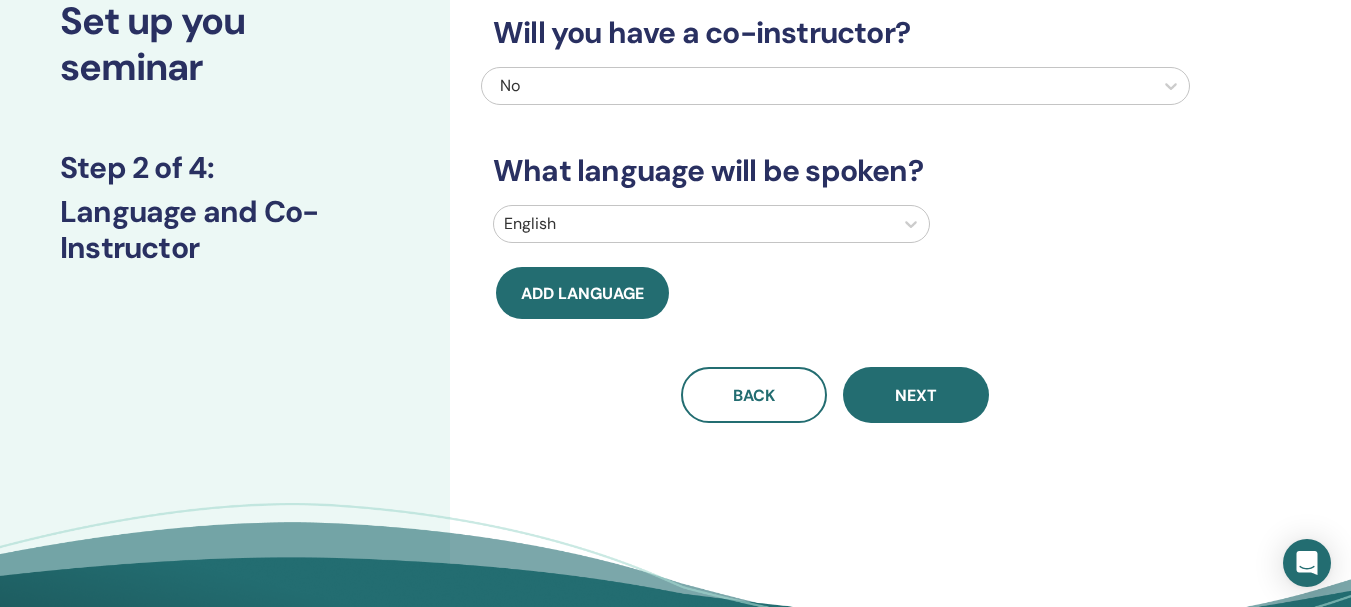 scroll, scrollTop: 0, scrollLeft: 0, axis: both 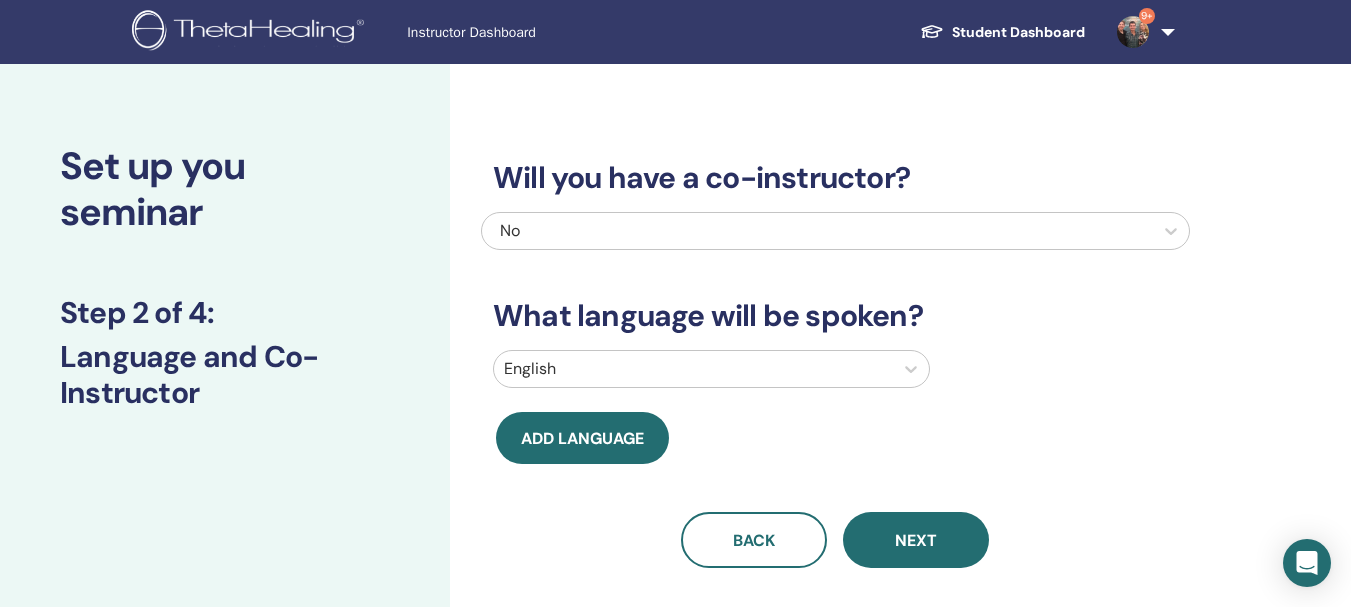 click at bounding box center (693, 369) 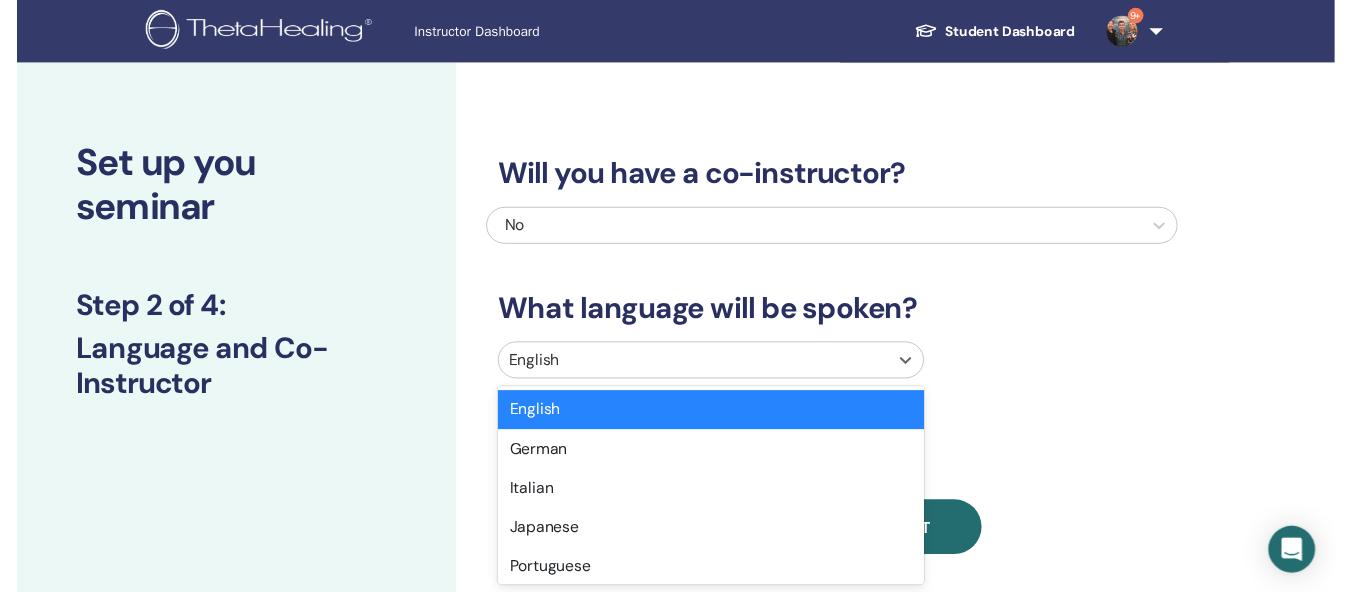 scroll, scrollTop: 97, scrollLeft: 0, axis: vertical 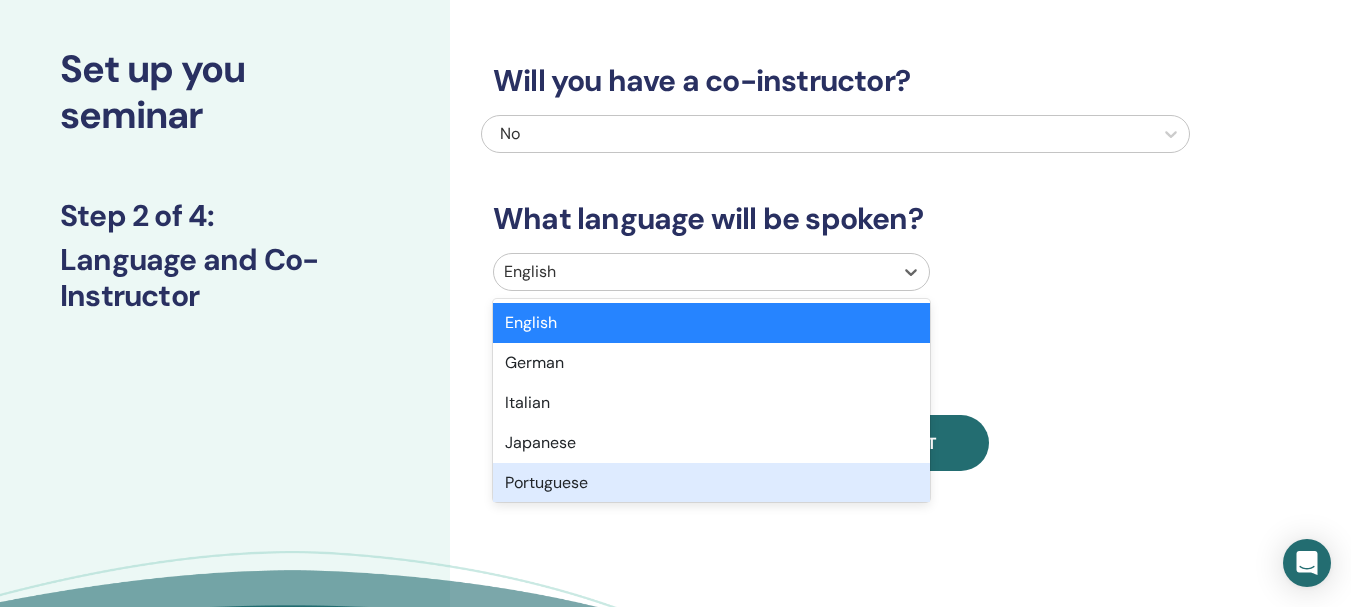 click on "Portuguese" at bounding box center [711, 483] 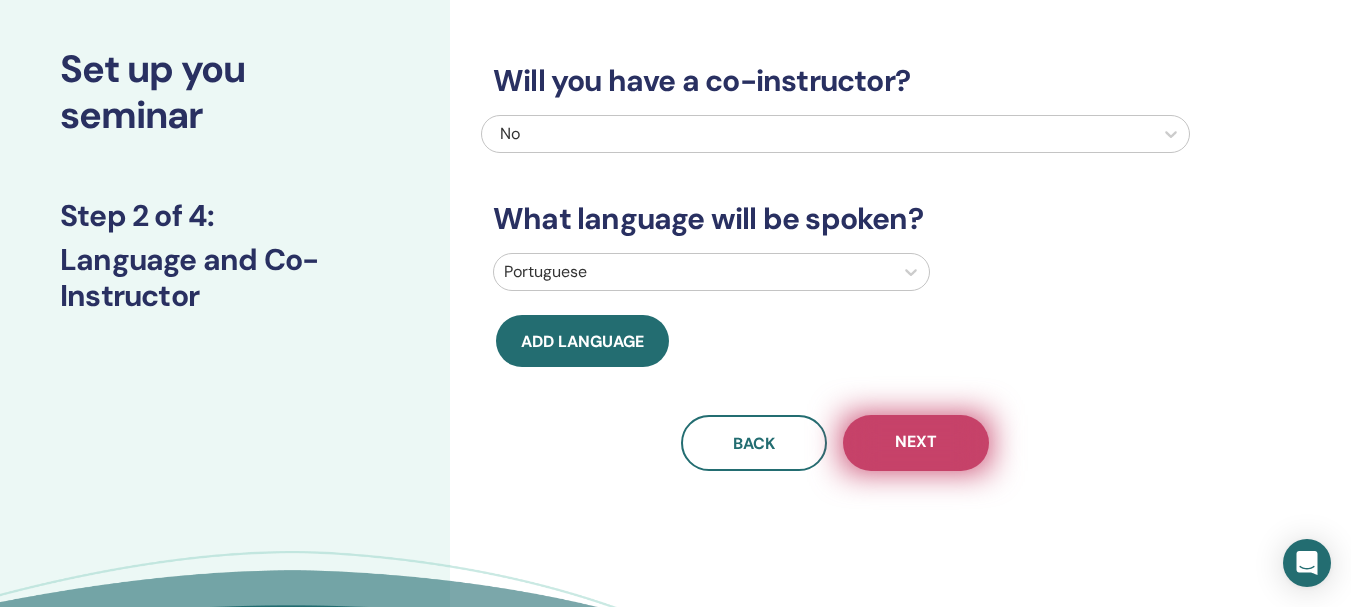 click on "Next" at bounding box center [916, 443] 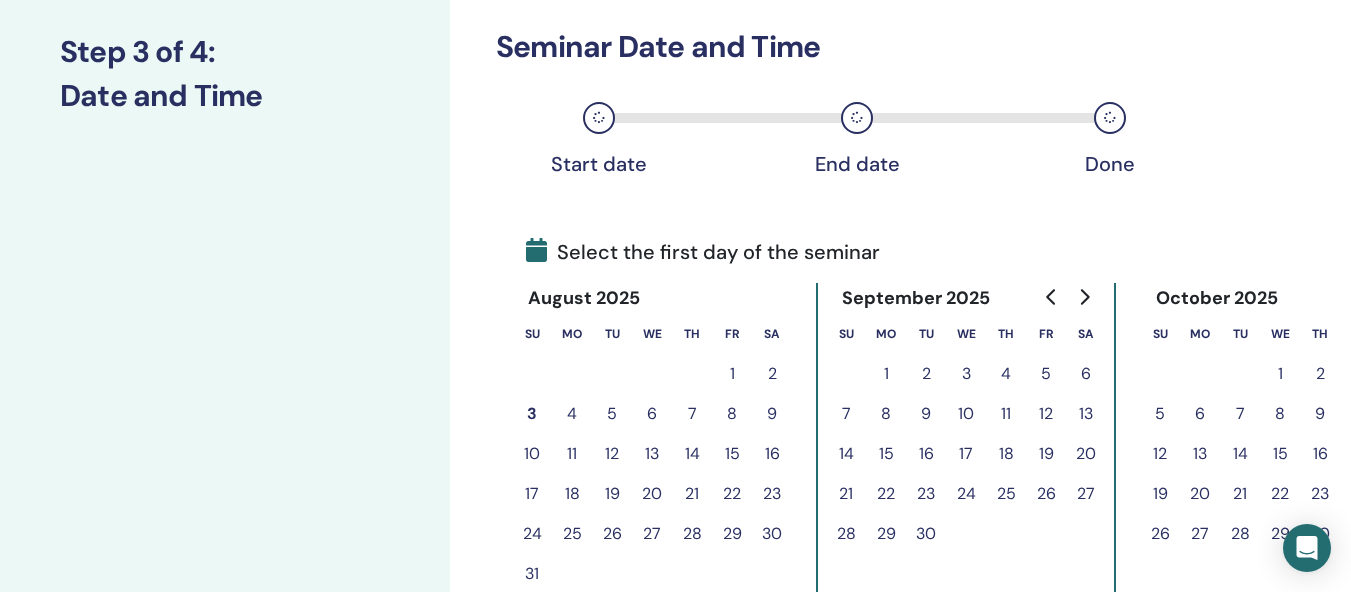 scroll, scrollTop: 297, scrollLeft: 0, axis: vertical 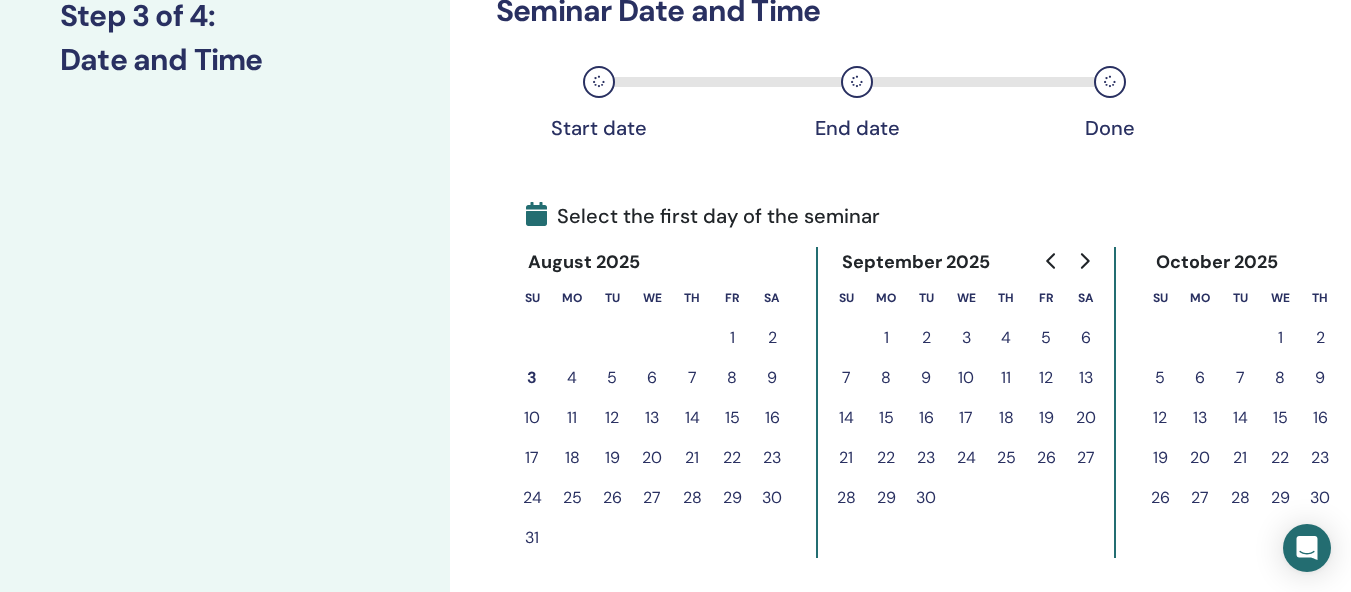 click on "5" at bounding box center [612, 378] 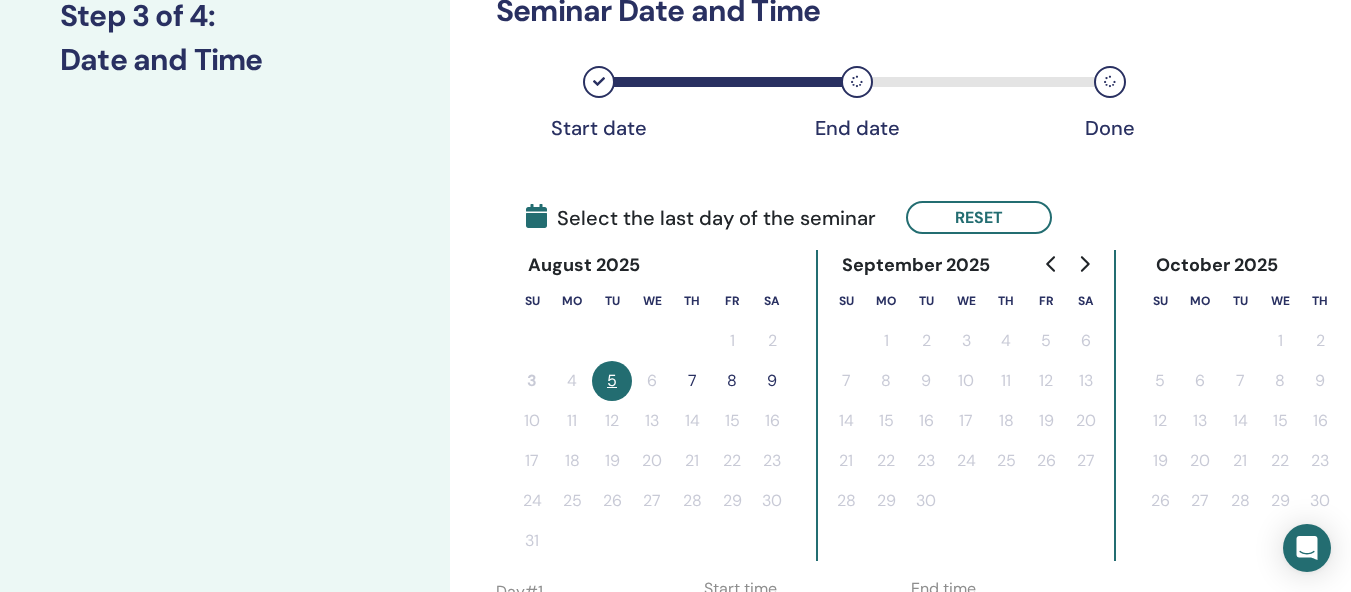 click on "9" at bounding box center [772, 381] 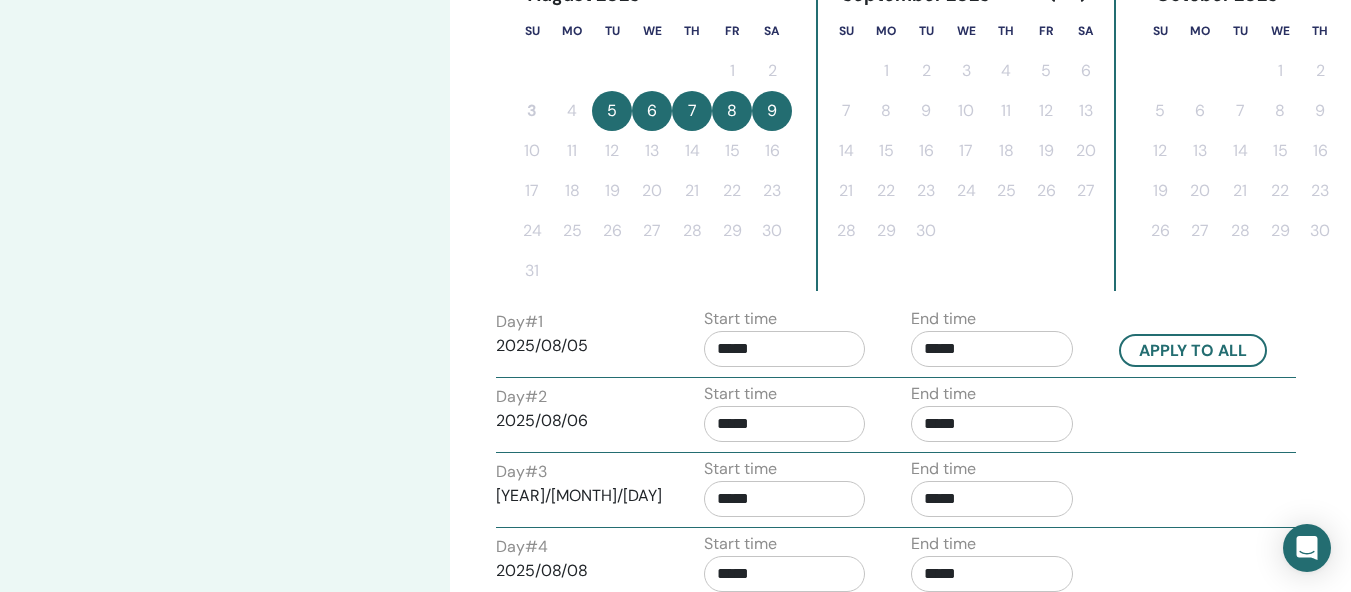 scroll, scrollTop: 597, scrollLeft: 0, axis: vertical 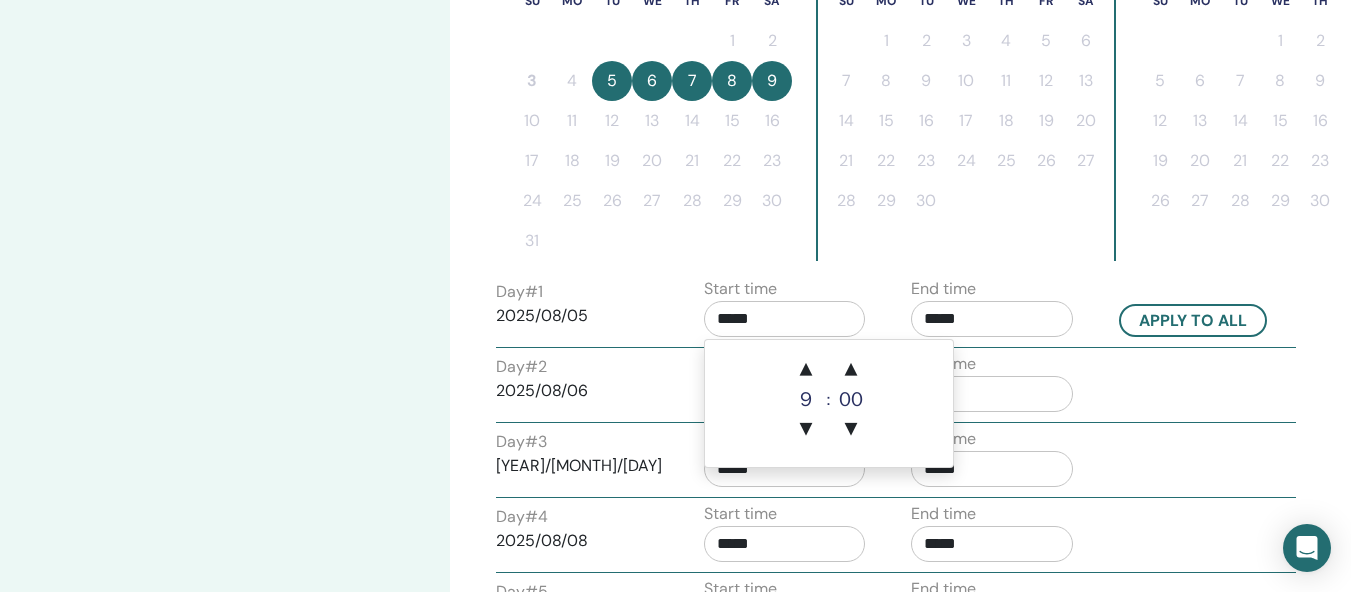 click on "*****" at bounding box center (785, 319) 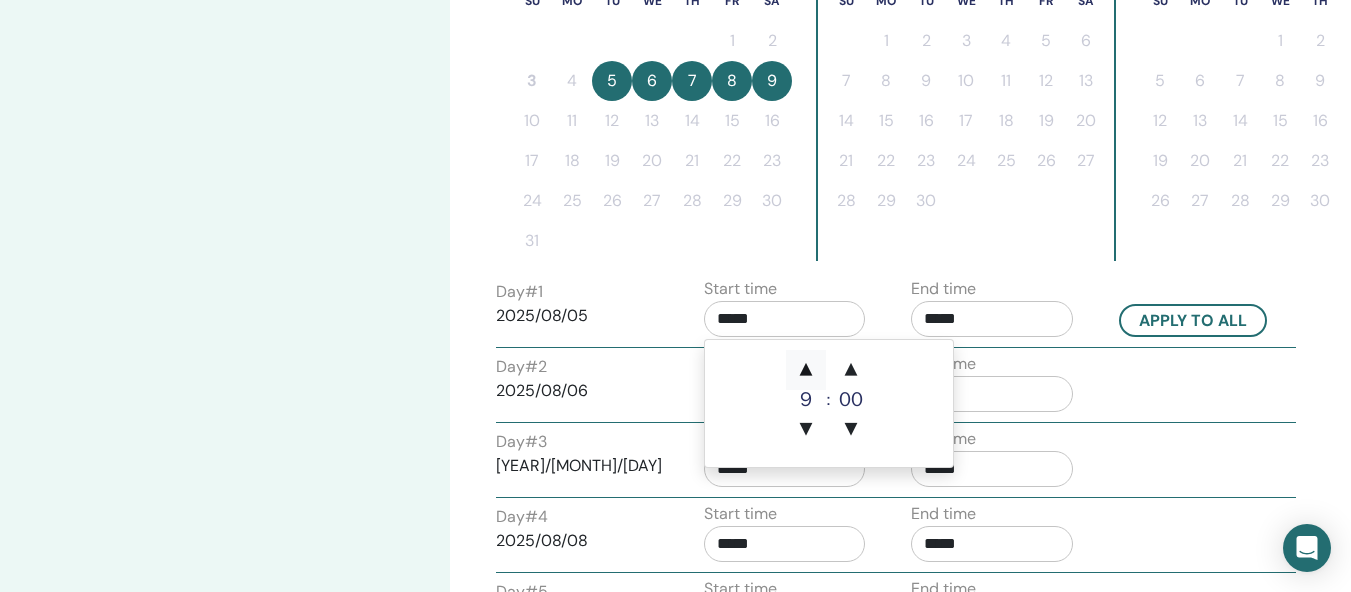 click on "▲" at bounding box center (806, 370) 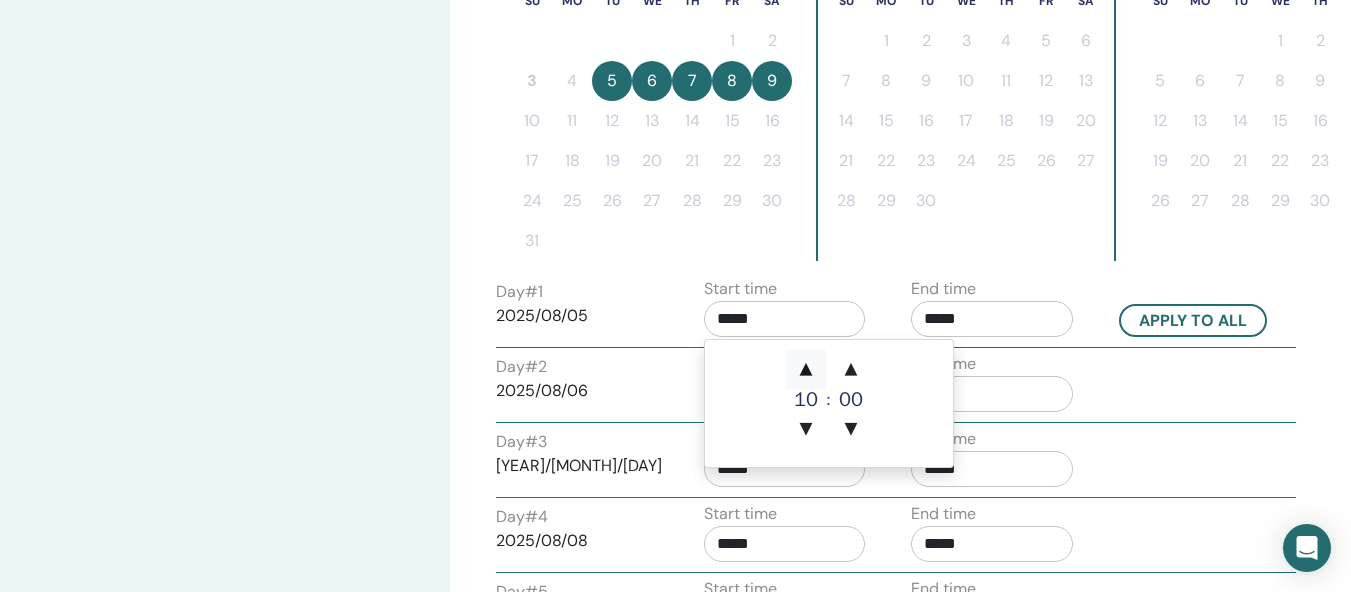 click on "▲" at bounding box center [806, 370] 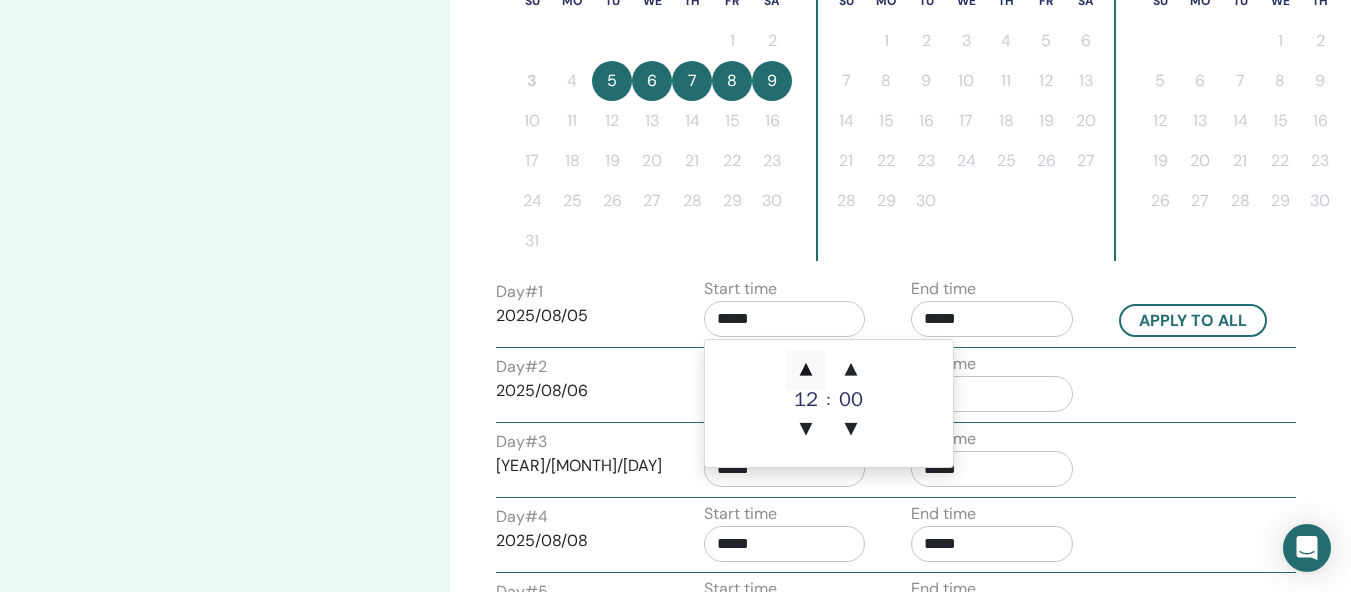 click on "▲" at bounding box center [806, 370] 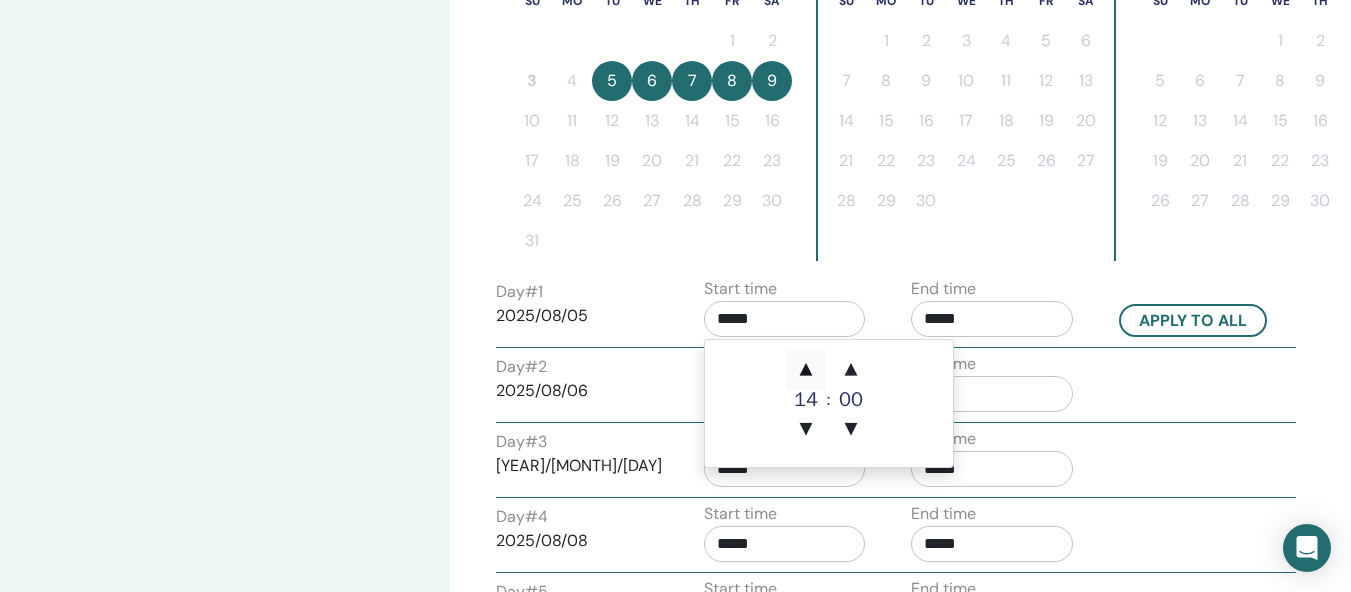 click on "▲" at bounding box center [806, 370] 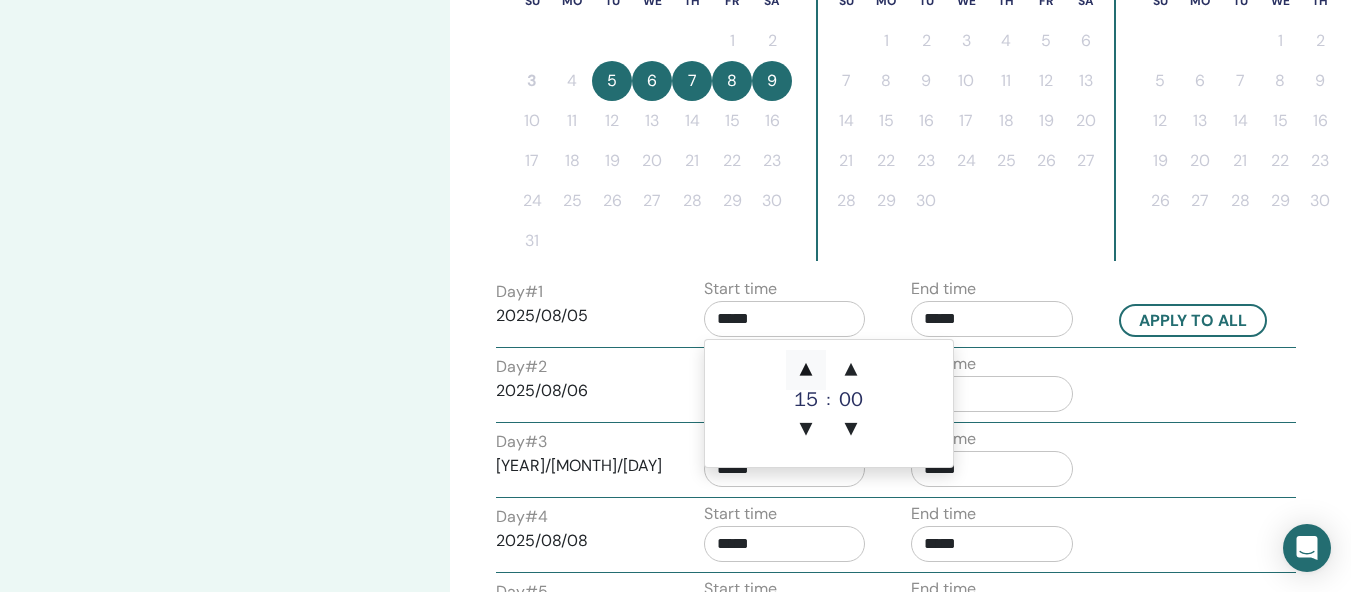 click on "▲" at bounding box center (806, 370) 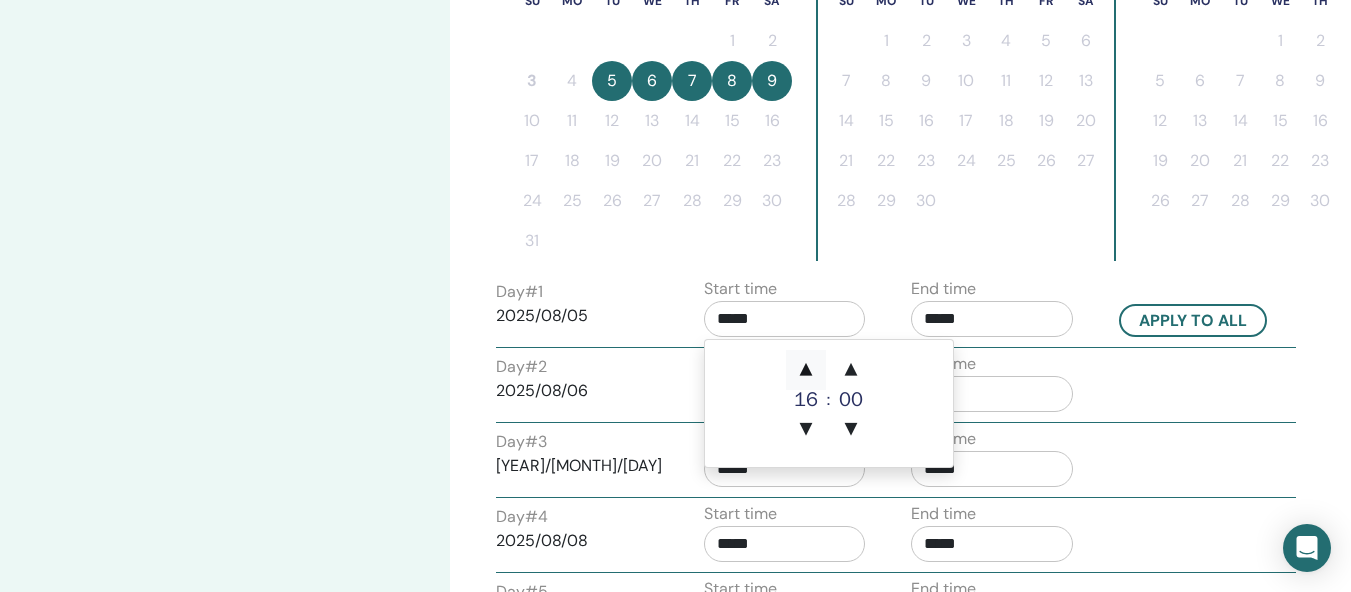 click on "▲" at bounding box center [806, 370] 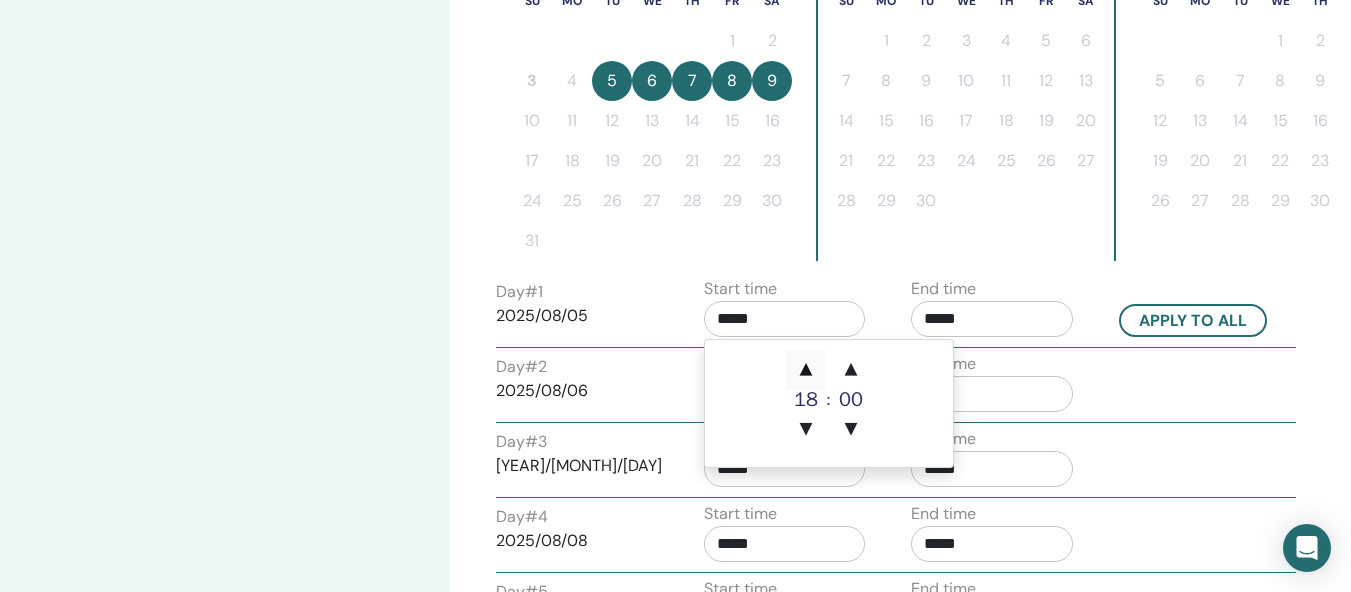 click on "▲" at bounding box center (806, 370) 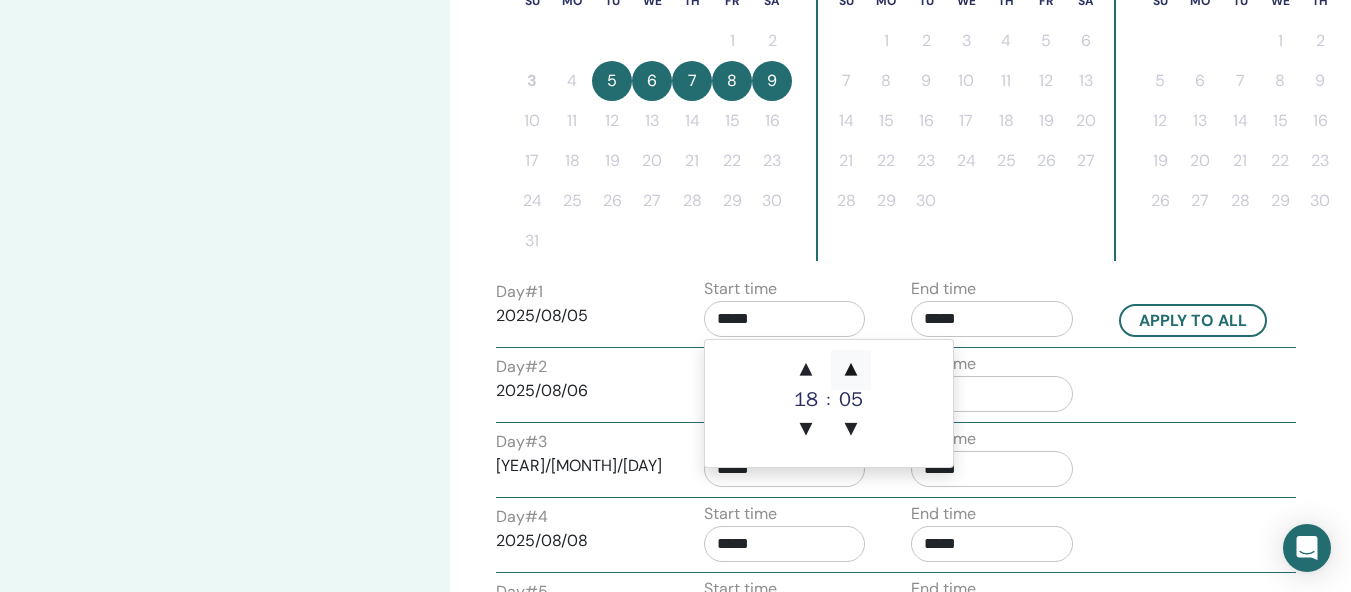 click on "▲" at bounding box center [851, 370] 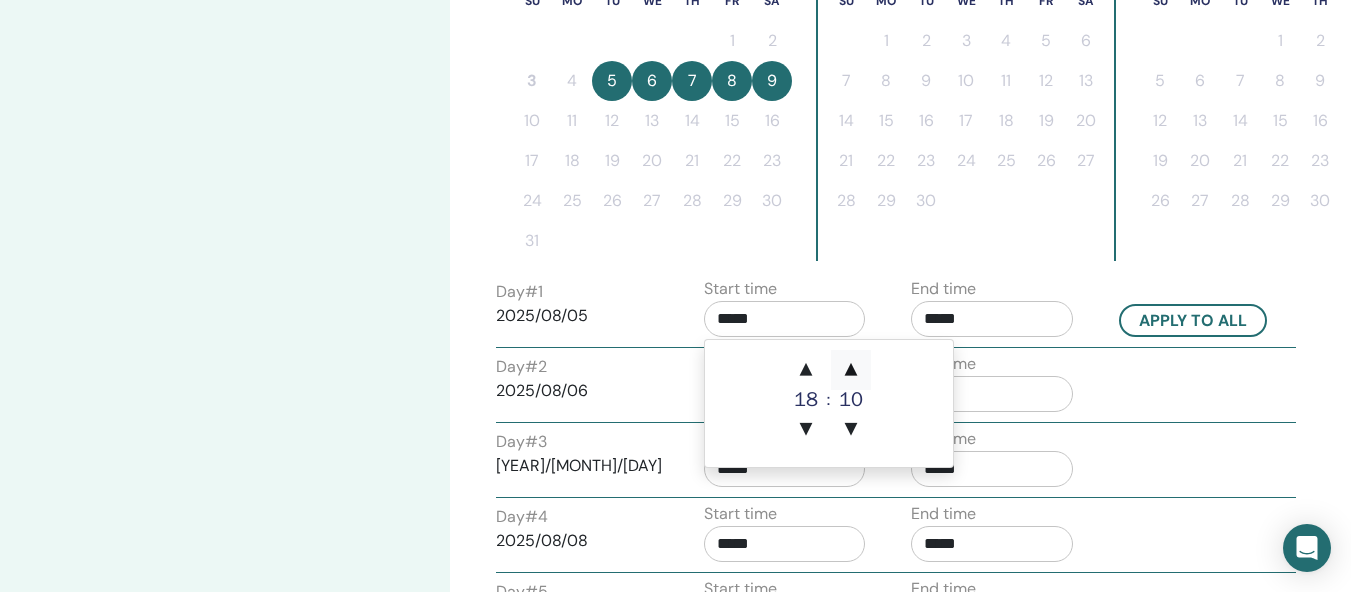 click on "▲" at bounding box center (851, 370) 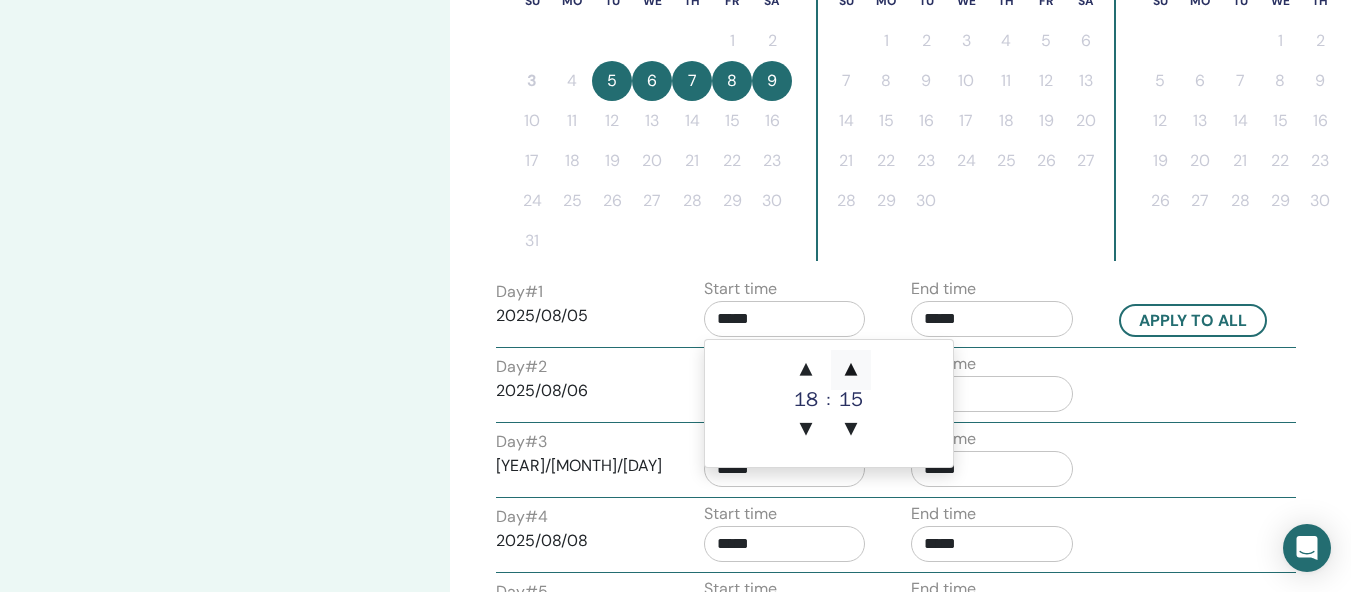 click on "▲" at bounding box center [851, 370] 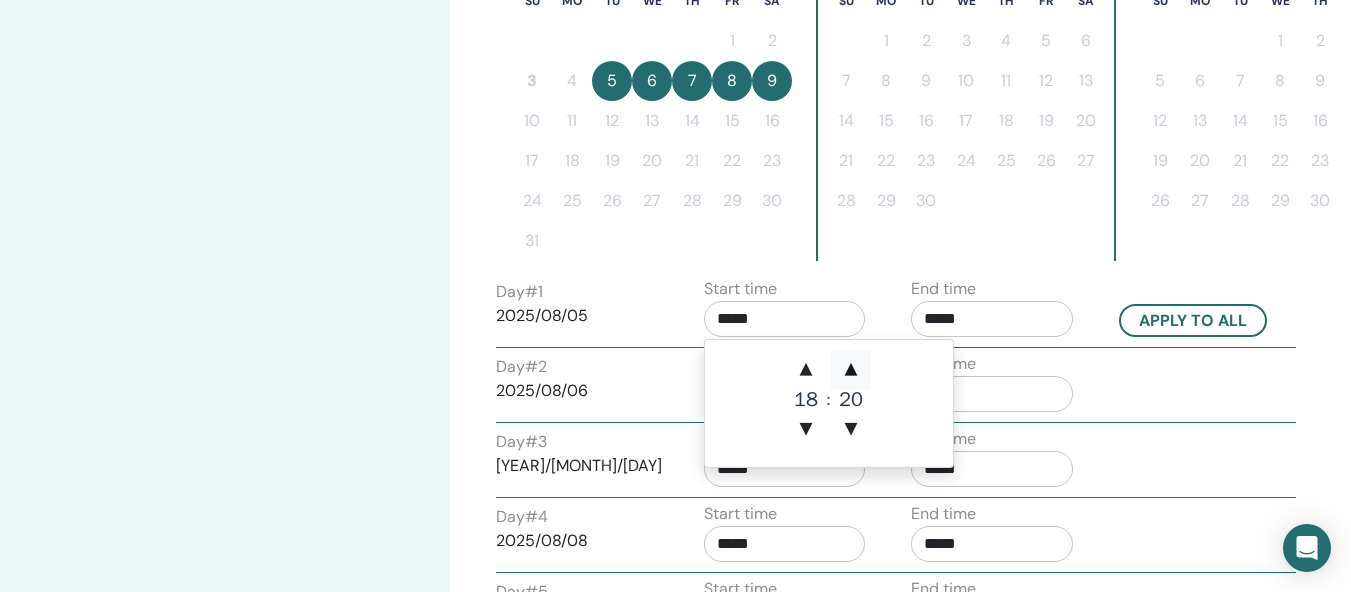 click on "▲" at bounding box center [851, 370] 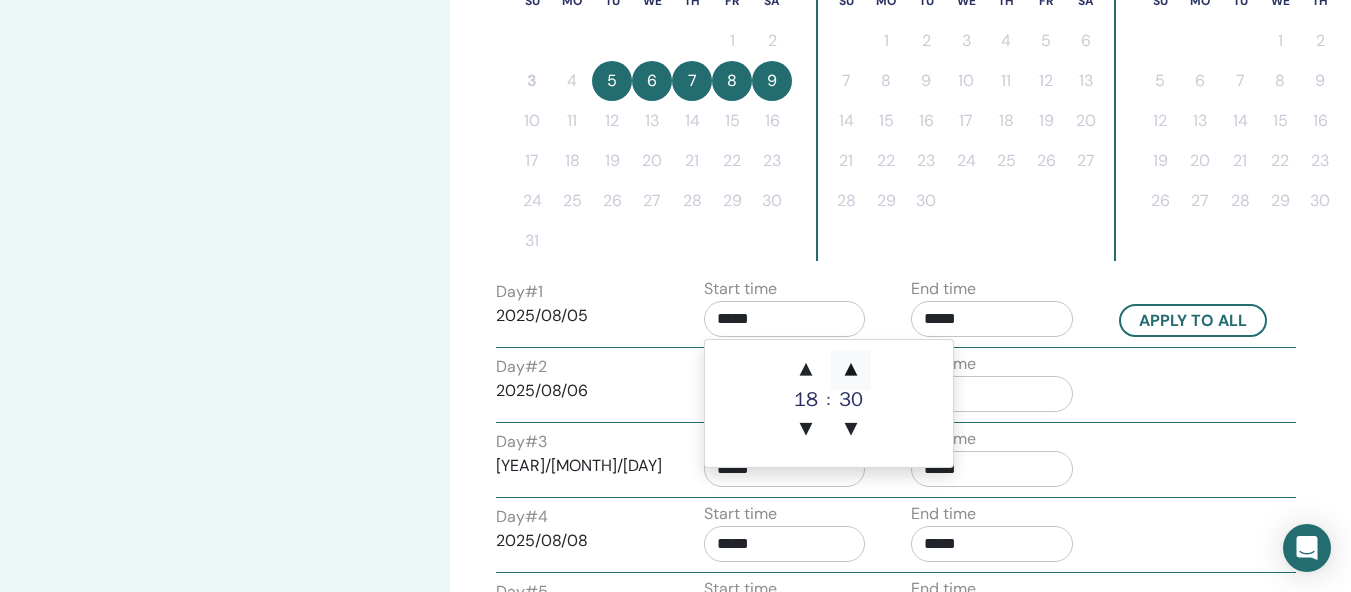 click on "▲" at bounding box center [851, 370] 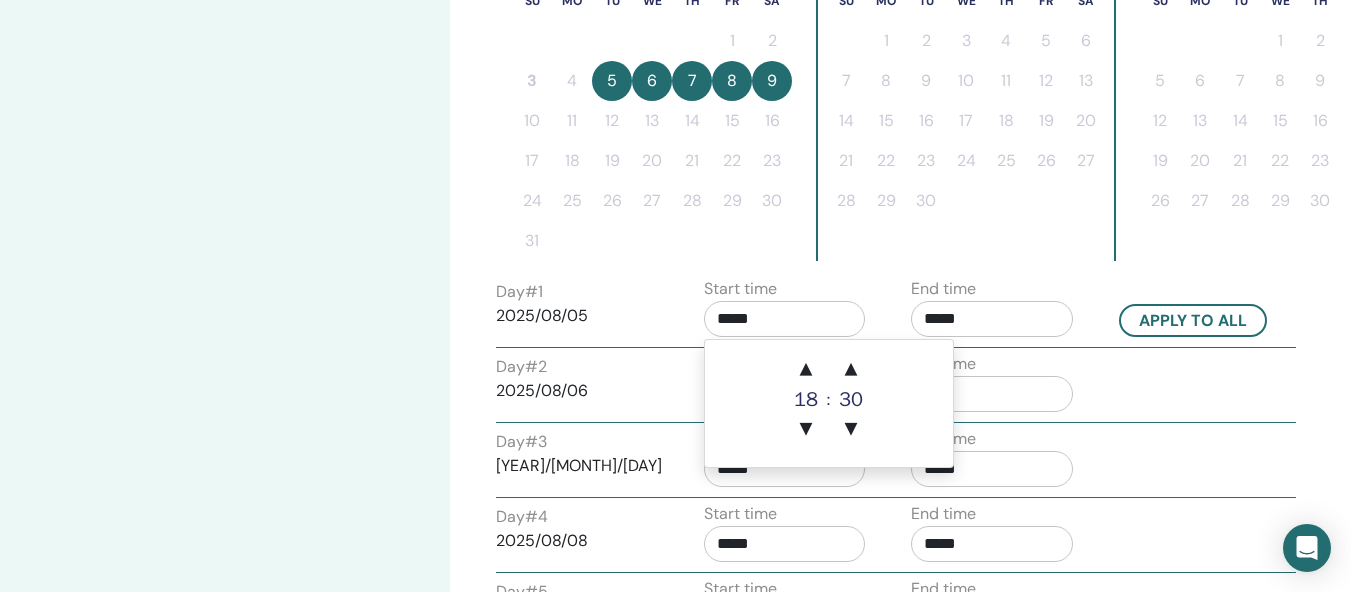 click on "*****" at bounding box center [992, 319] 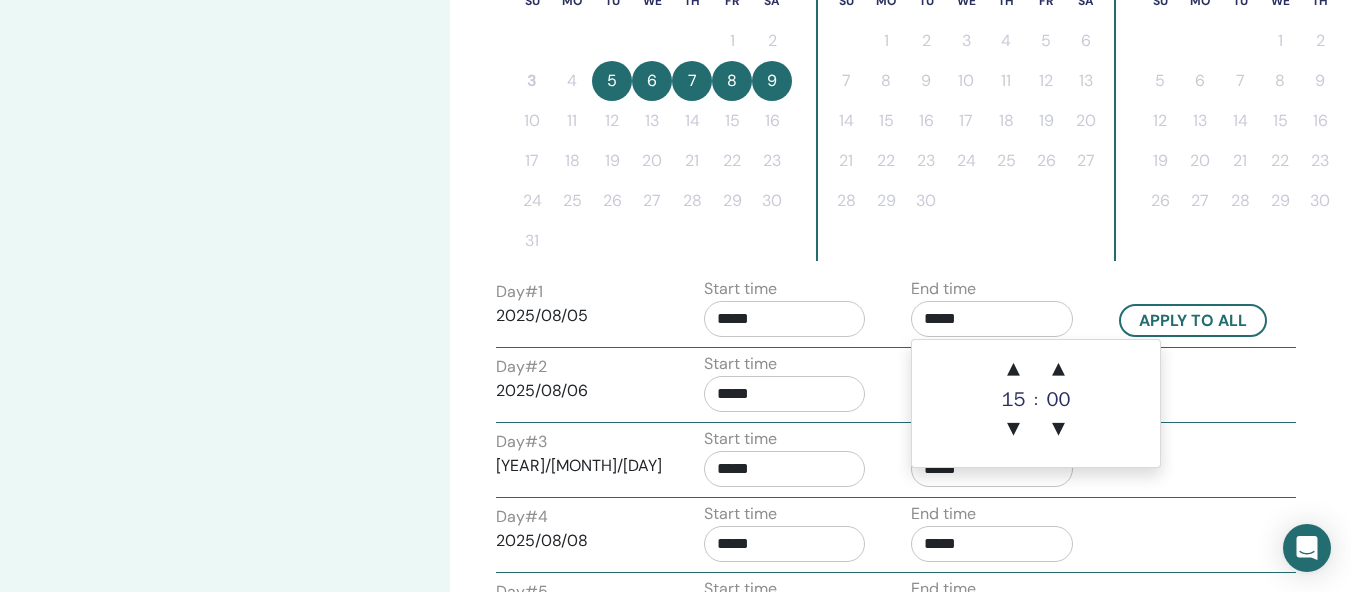 click on "*****" at bounding box center [992, 319] 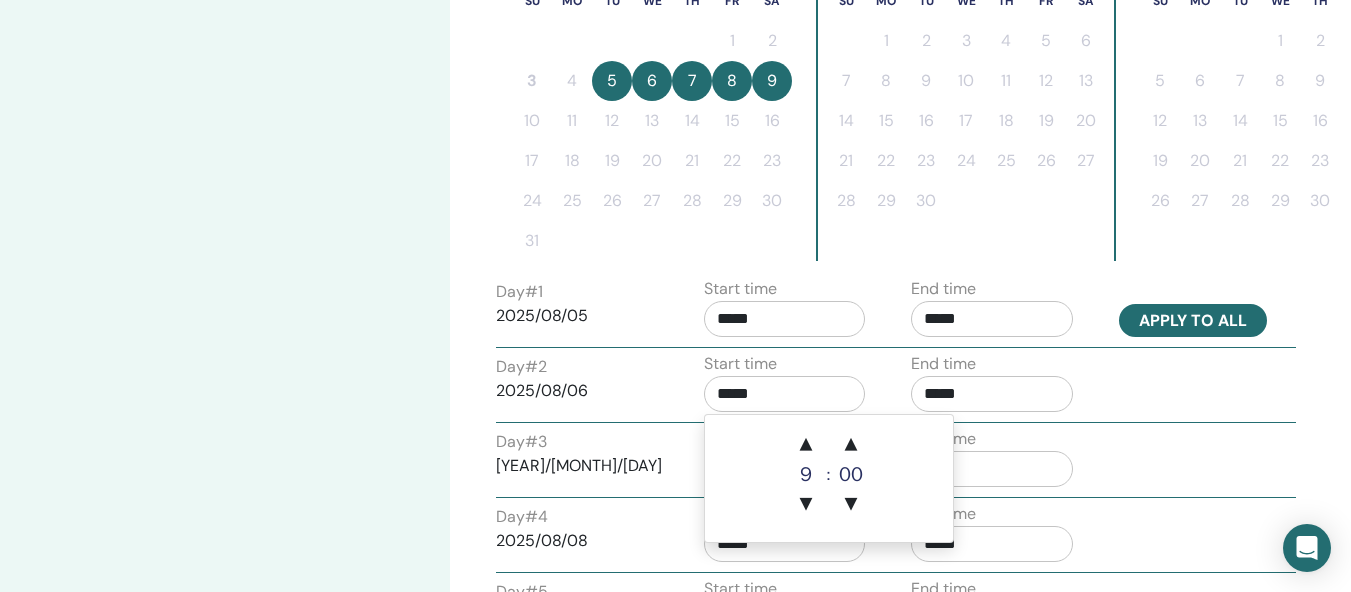 click on "Apply to all" at bounding box center (1193, 320) 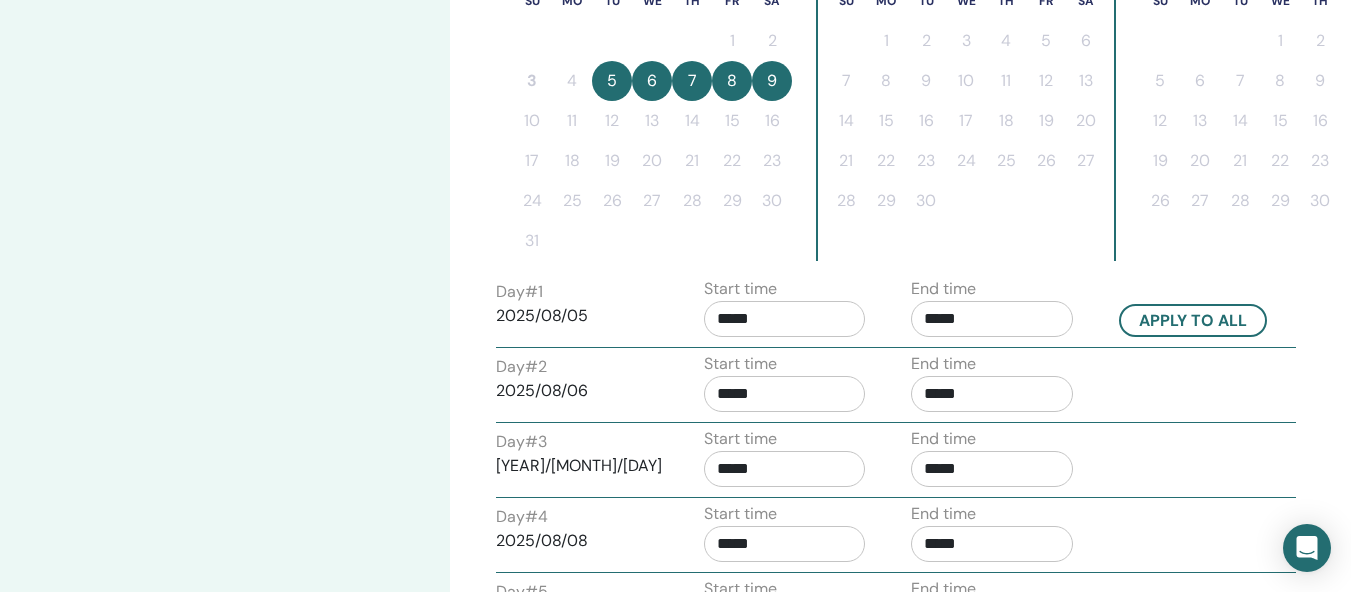 click on "*****" at bounding box center (785, 319) 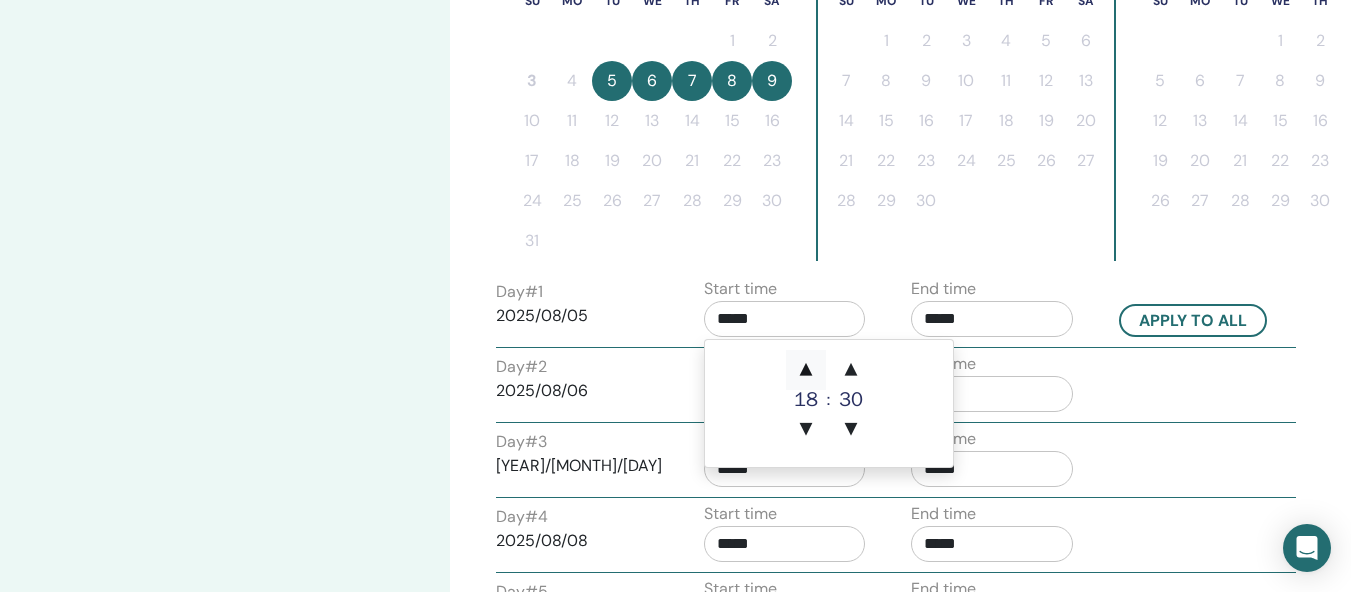 click on "▲" at bounding box center (806, 370) 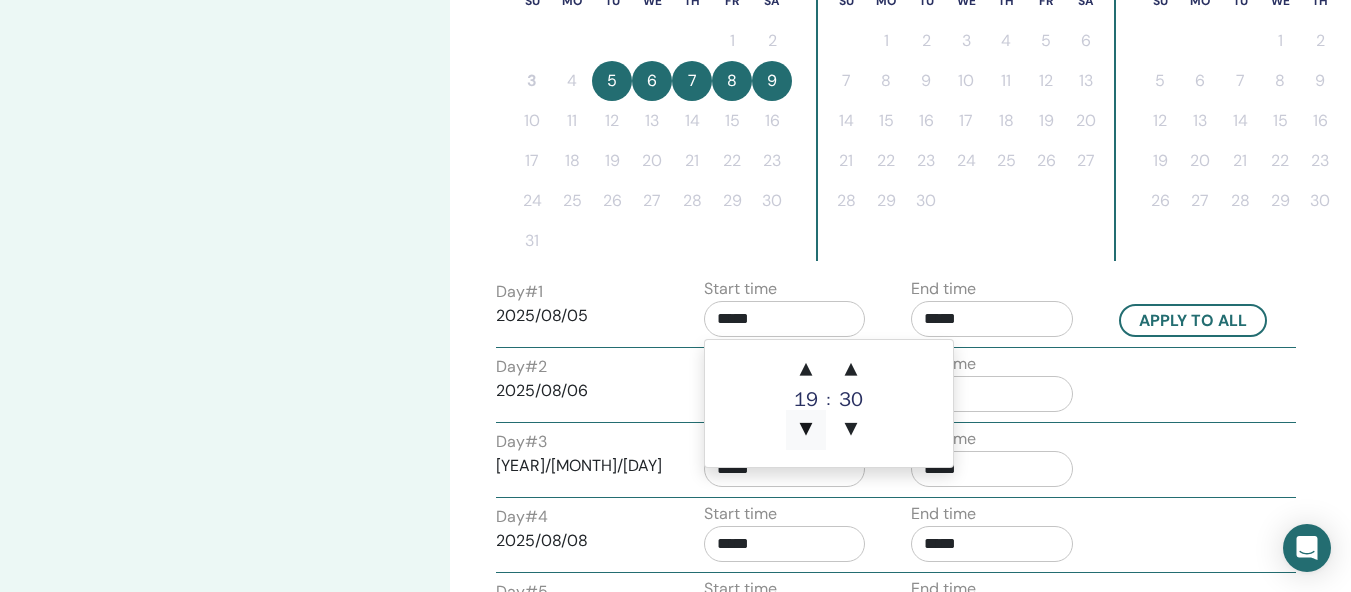 click on "▼" at bounding box center [806, 430] 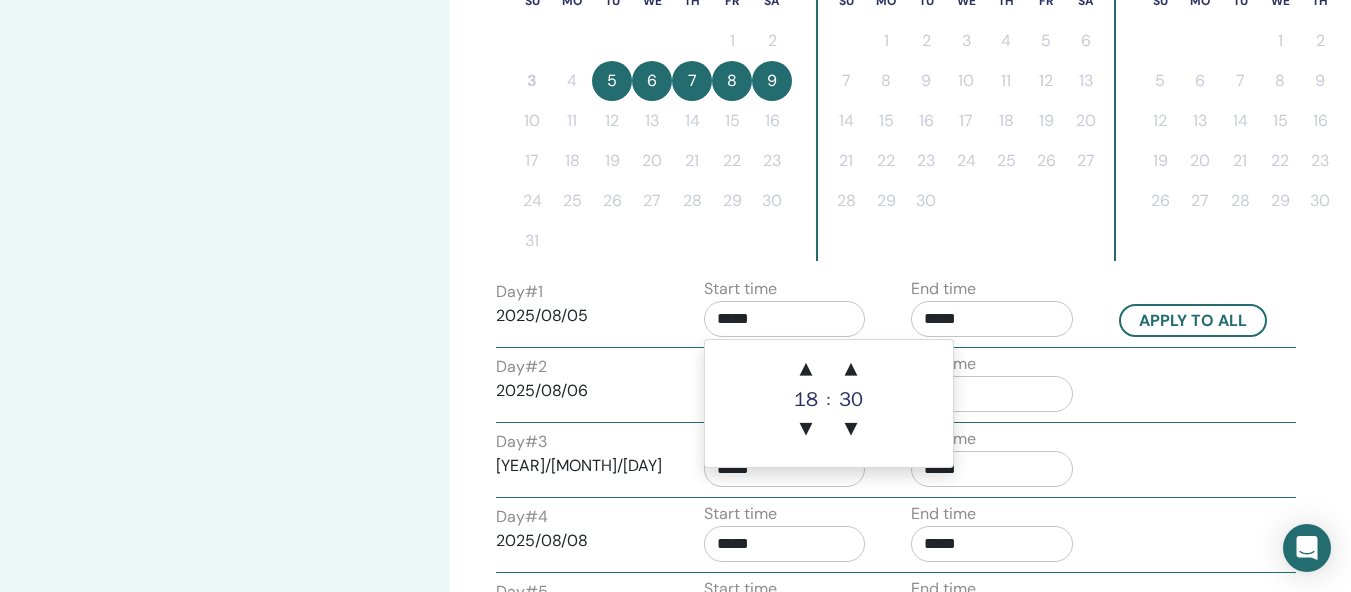 click on "*****" at bounding box center [785, 319] 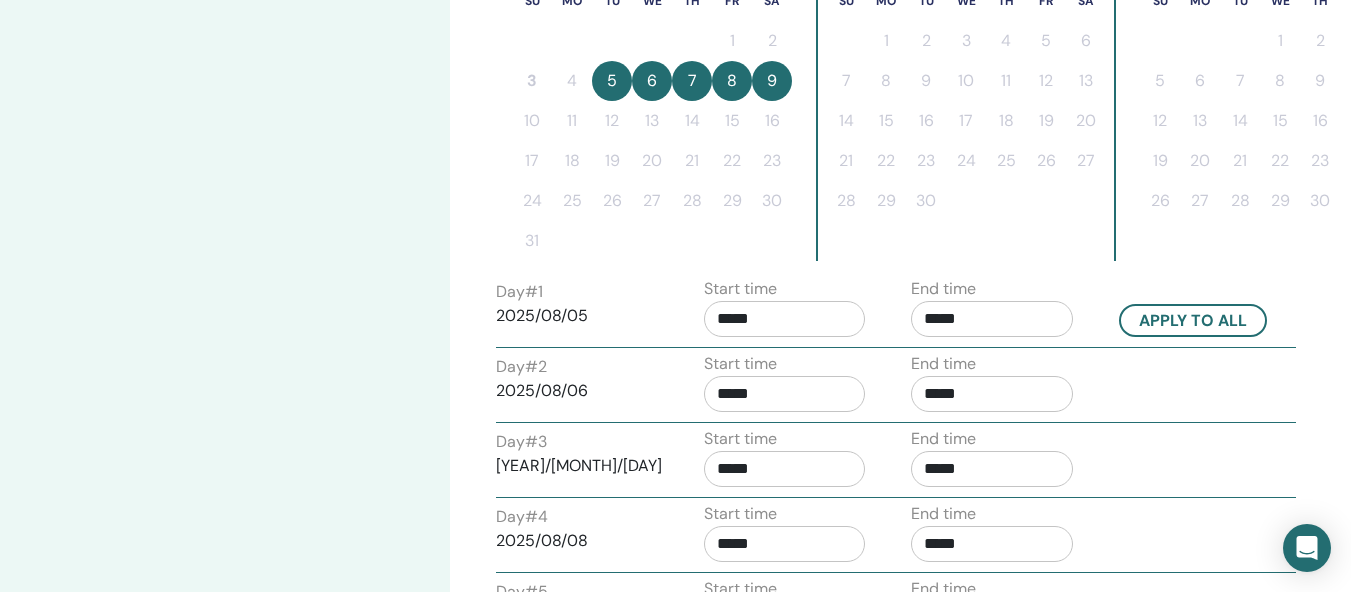 click on "*****" at bounding box center [785, 319] 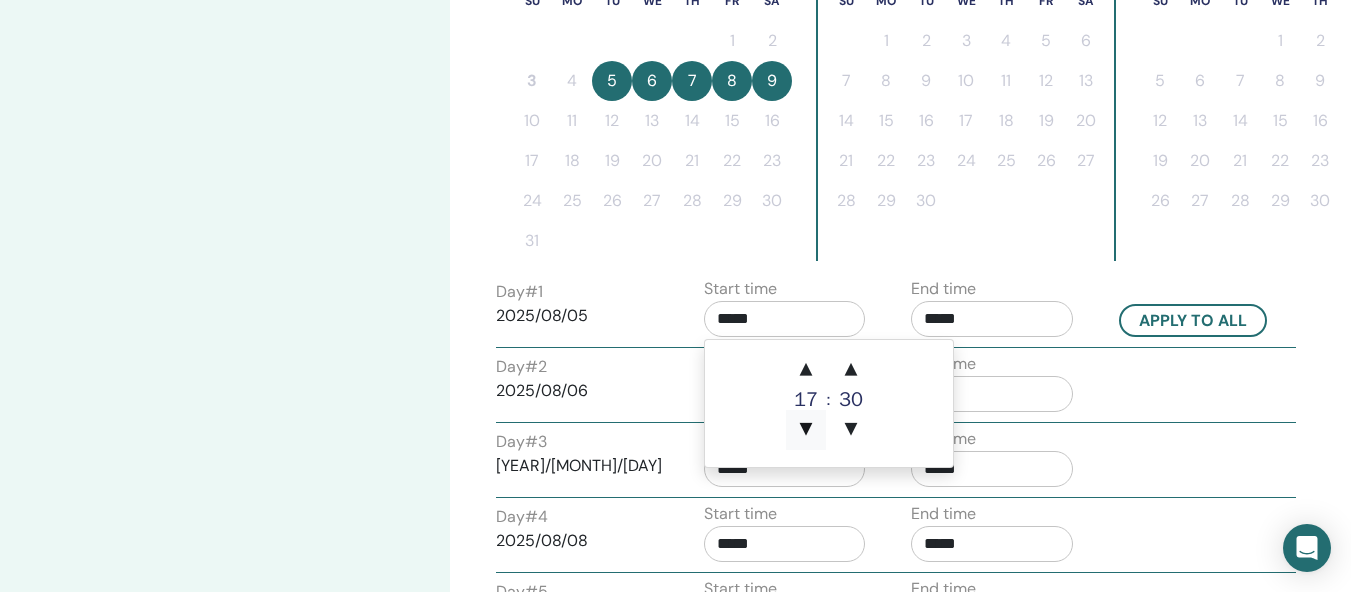 click on "▼" at bounding box center (806, 430) 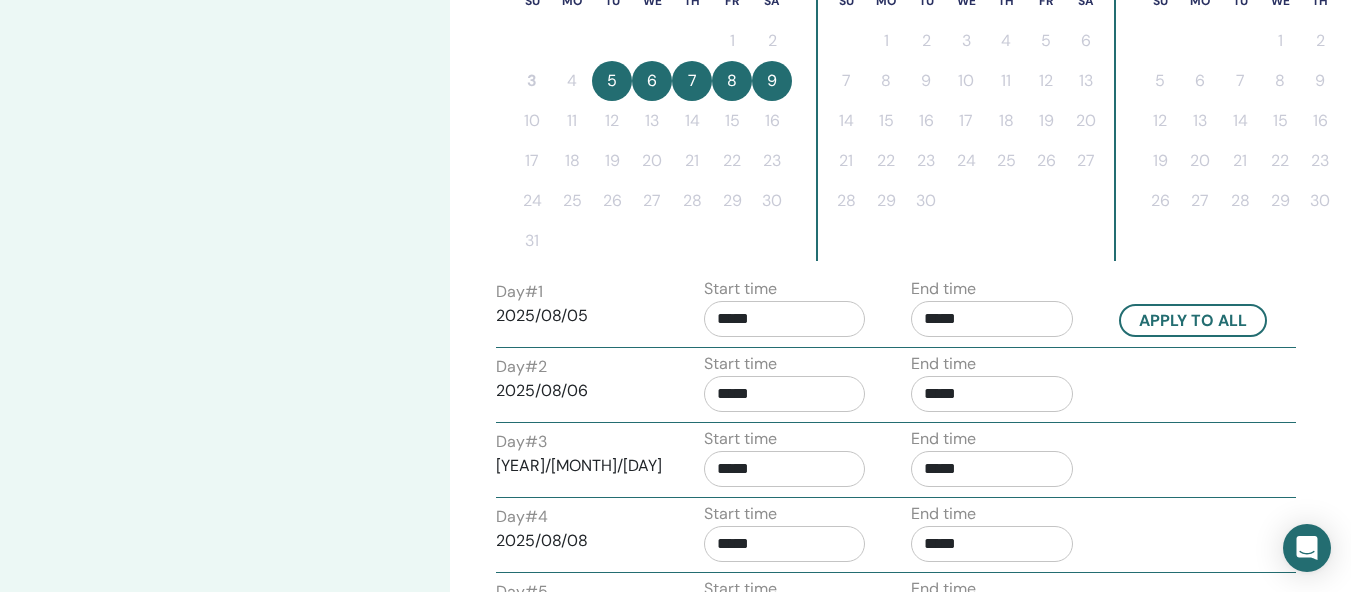 click on "Start time *****" at bounding box center [785, 312] 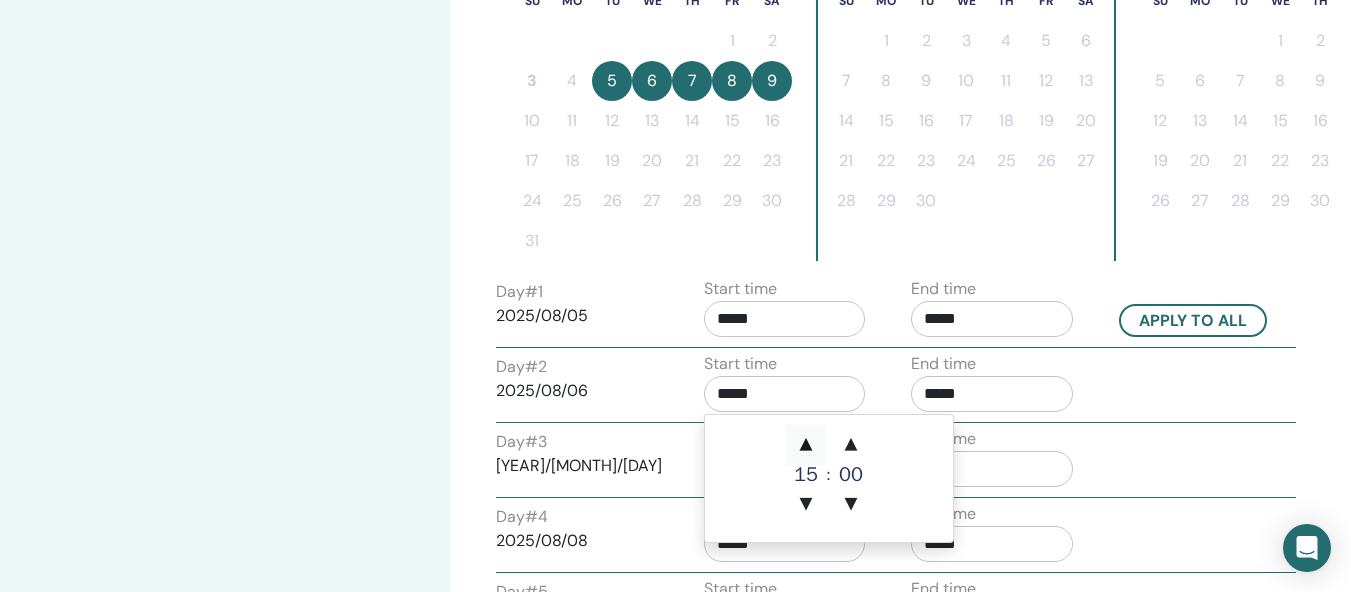 click on "▲" at bounding box center [806, 445] 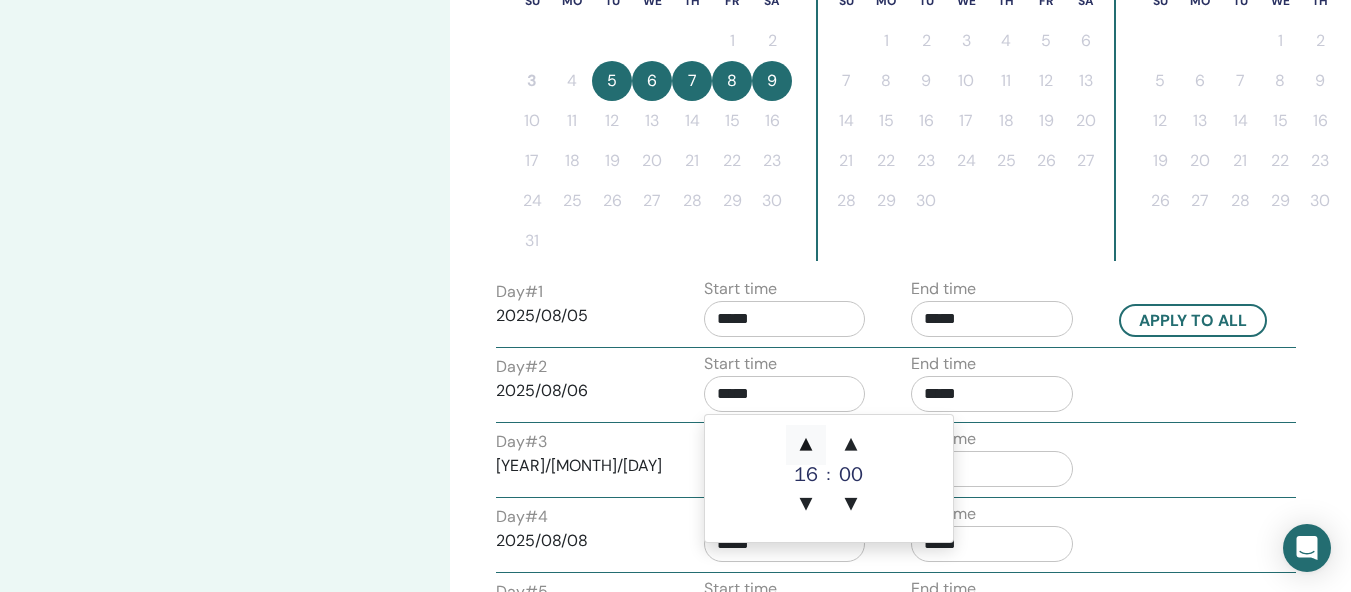 click on "▲" at bounding box center (806, 445) 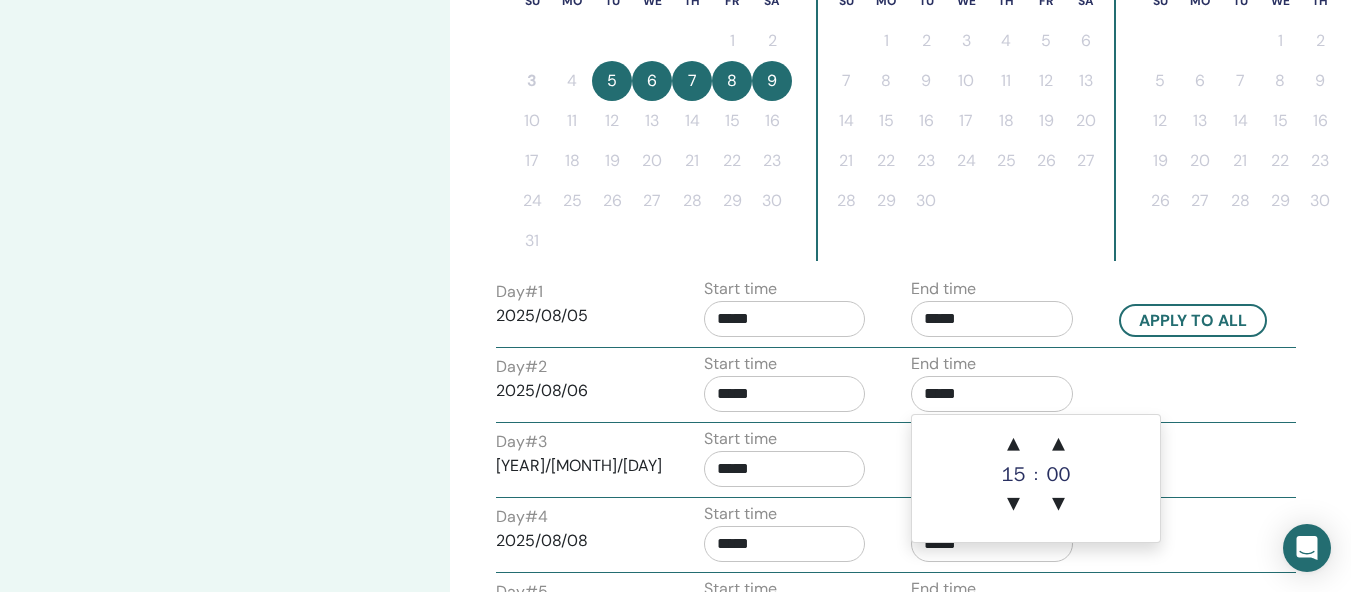 drag, startPoint x: 970, startPoint y: 397, endPoint x: 953, endPoint y: 327, distance: 72.03471 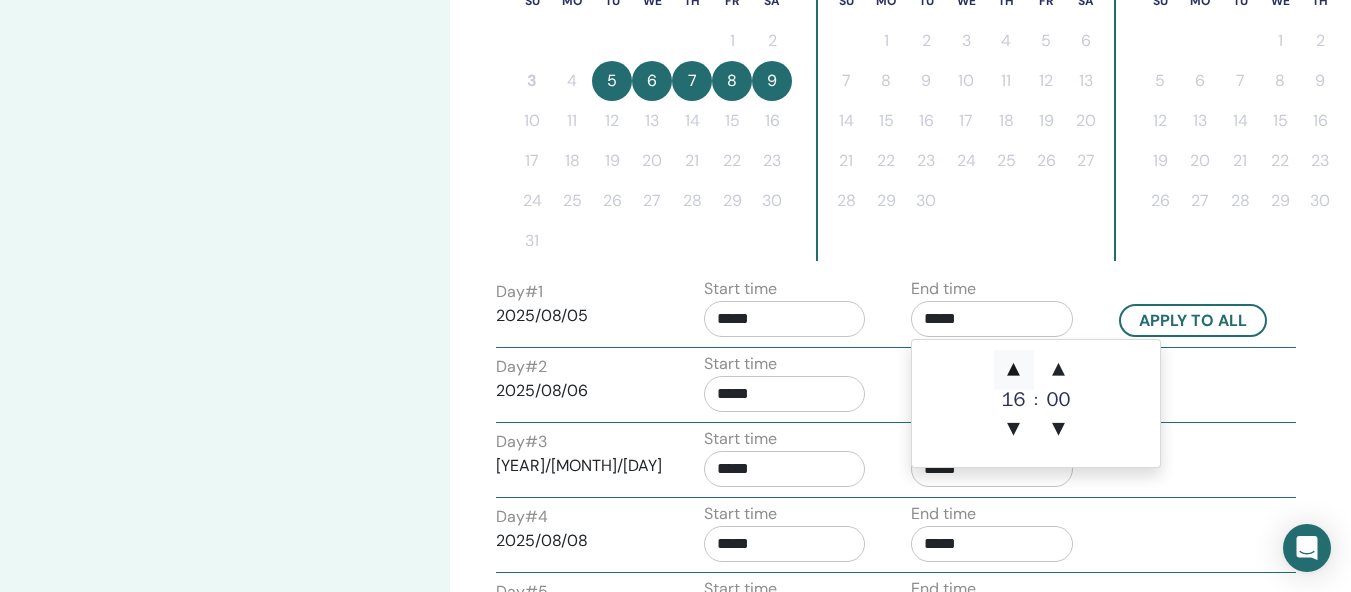 click on "▲" at bounding box center [1014, 370] 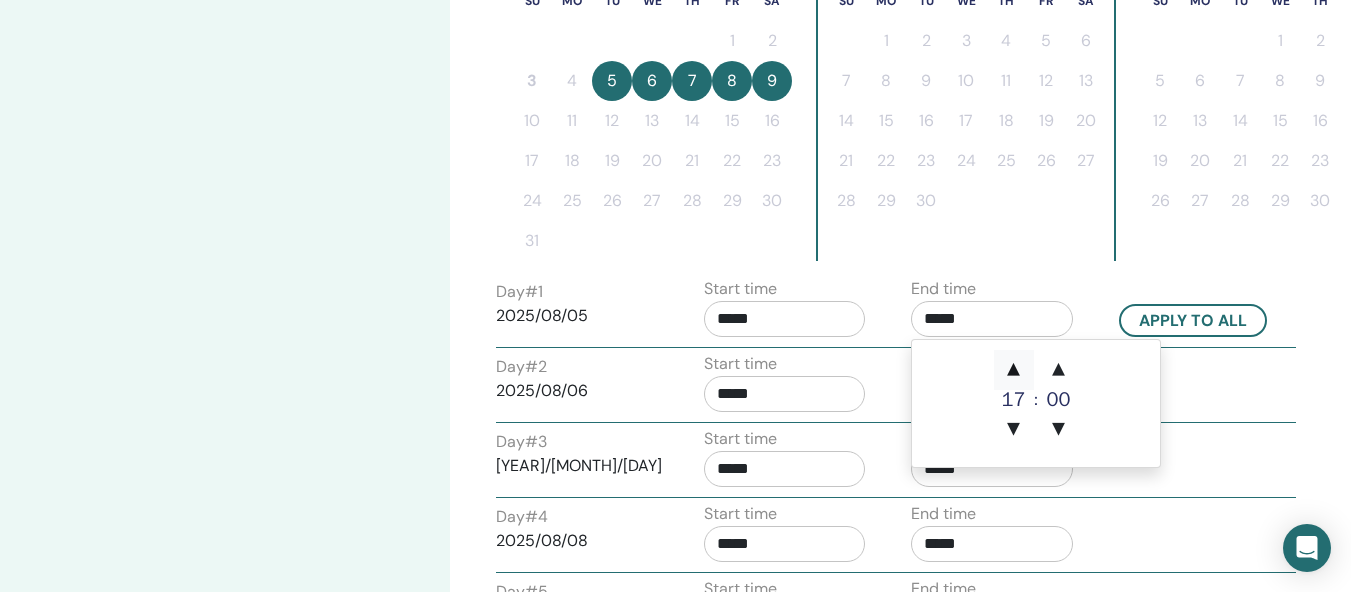 click on "▲" at bounding box center (1014, 370) 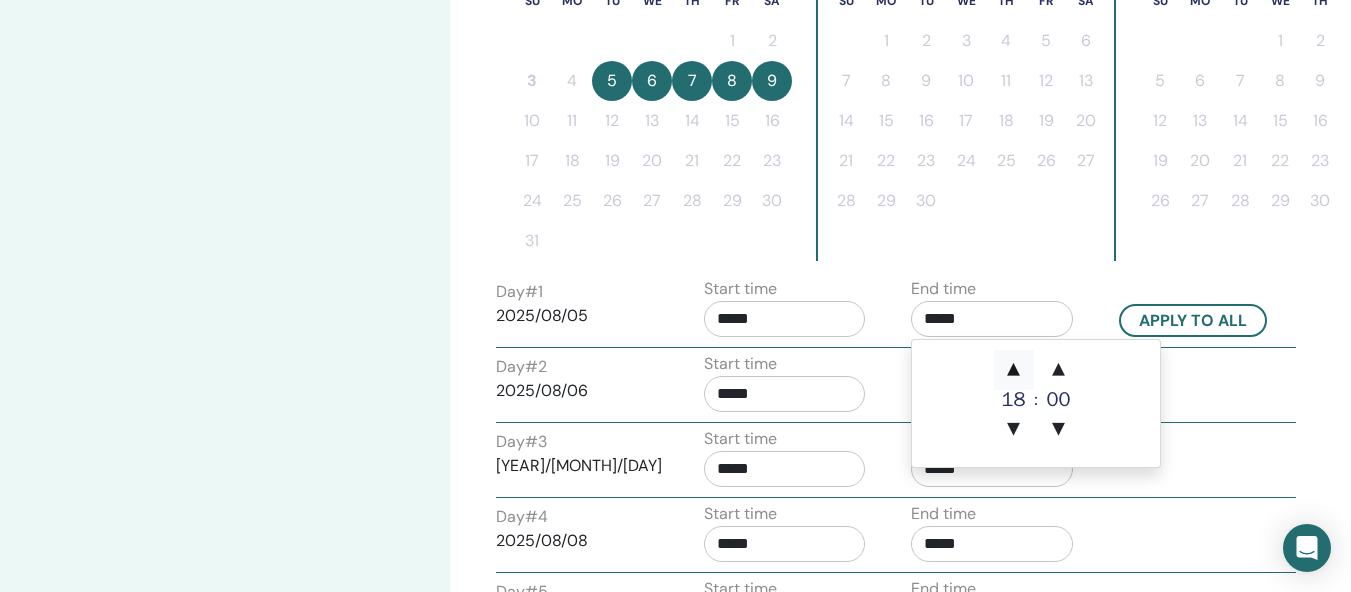 click on "▲" at bounding box center (1014, 370) 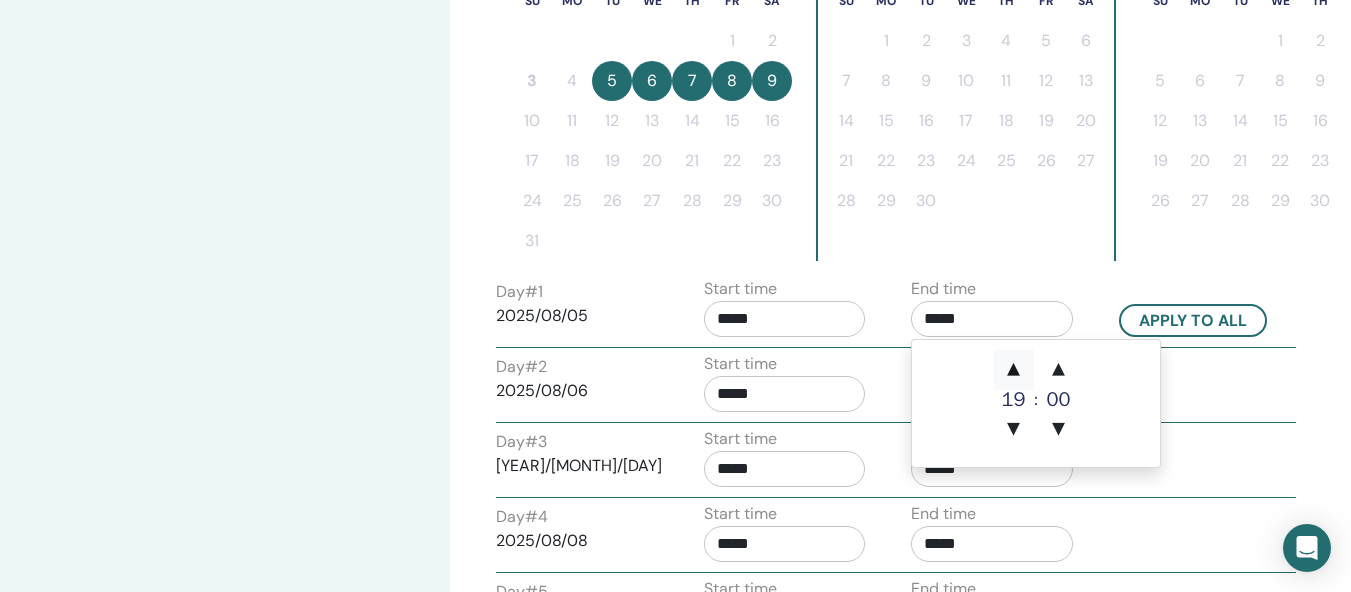 click on "▲" at bounding box center [1014, 370] 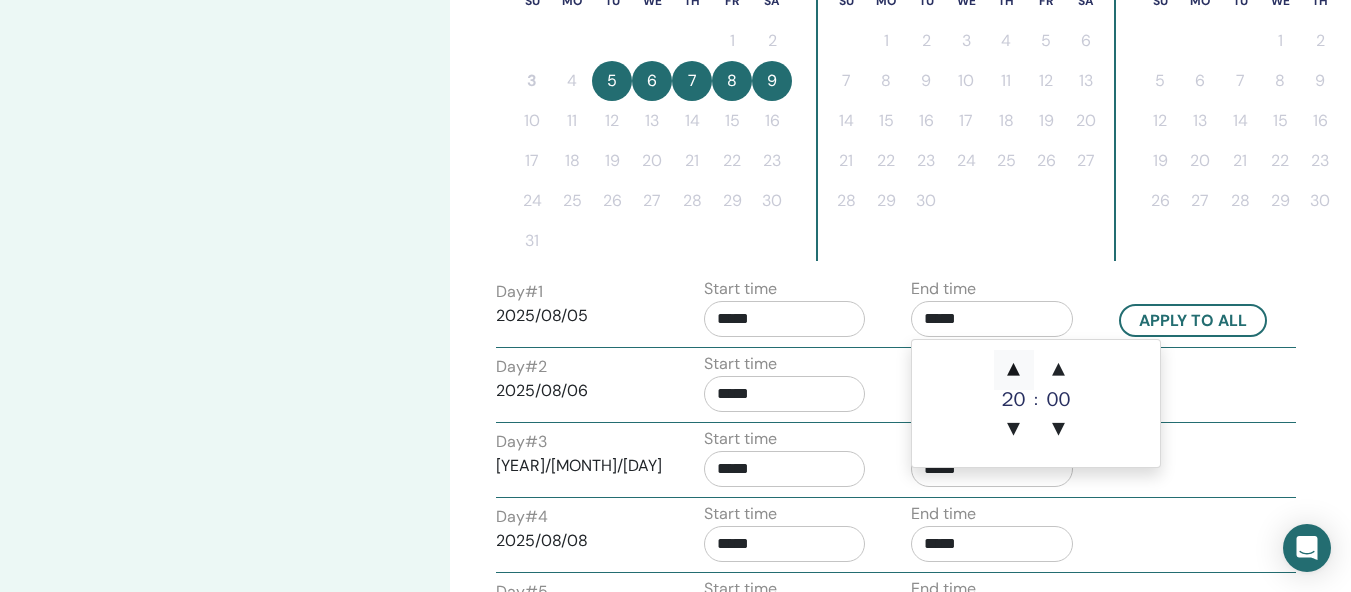 click on "▲" at bounding box center [1014, 370] 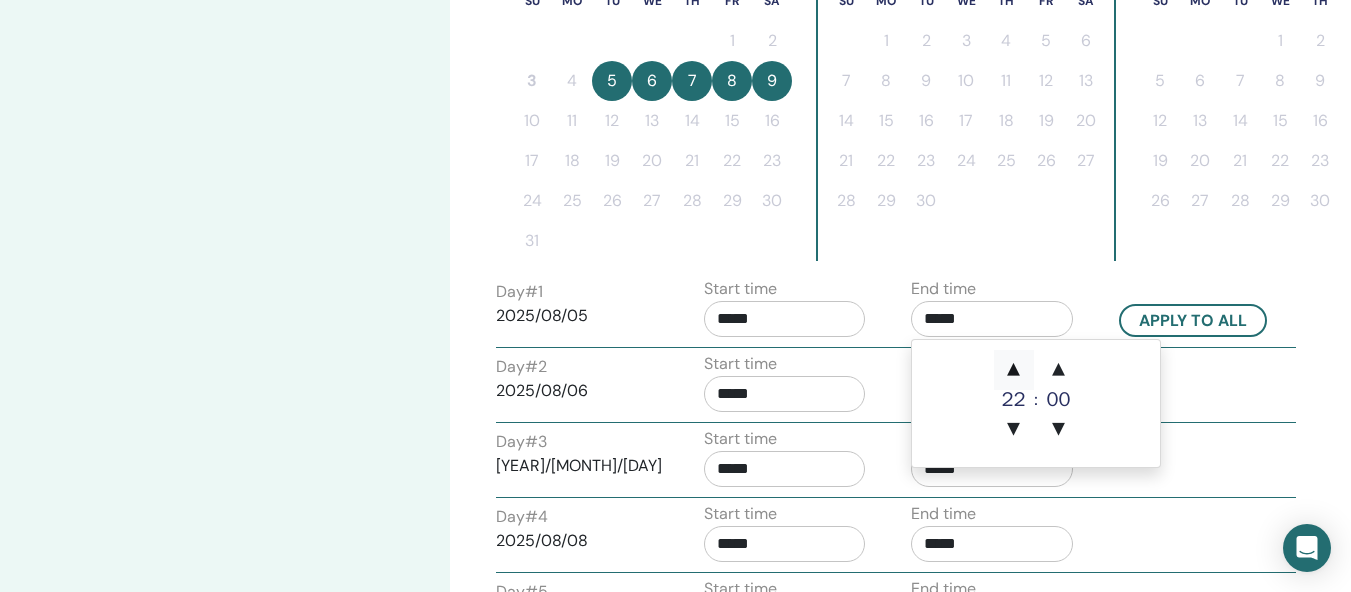 click on "▲" at bounding box center (1014, 370) 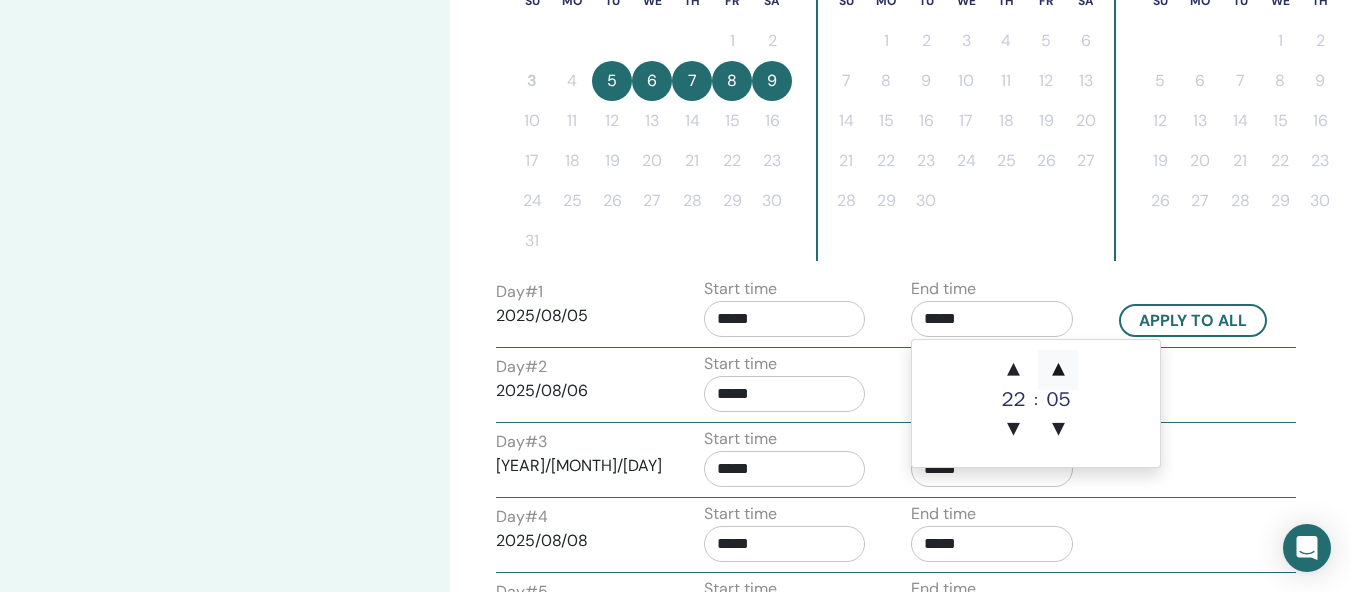 click on "▲" at bounding box center [1058, 370] 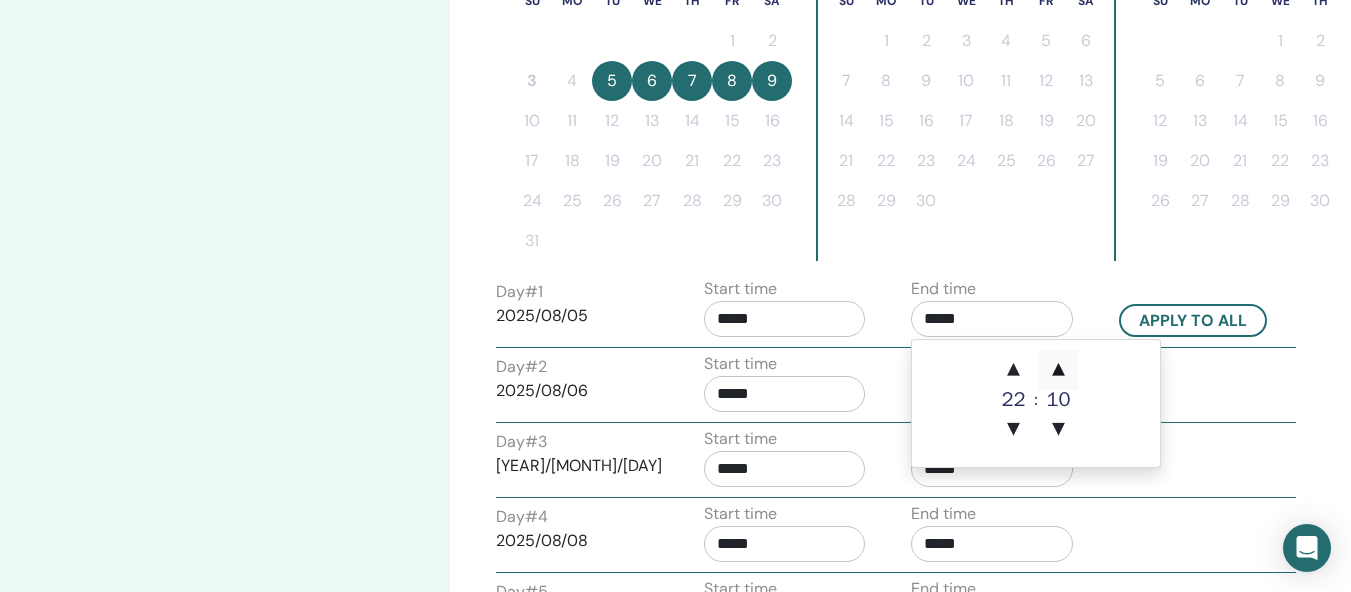 click on "▲" at bounding box center [1058, 370] 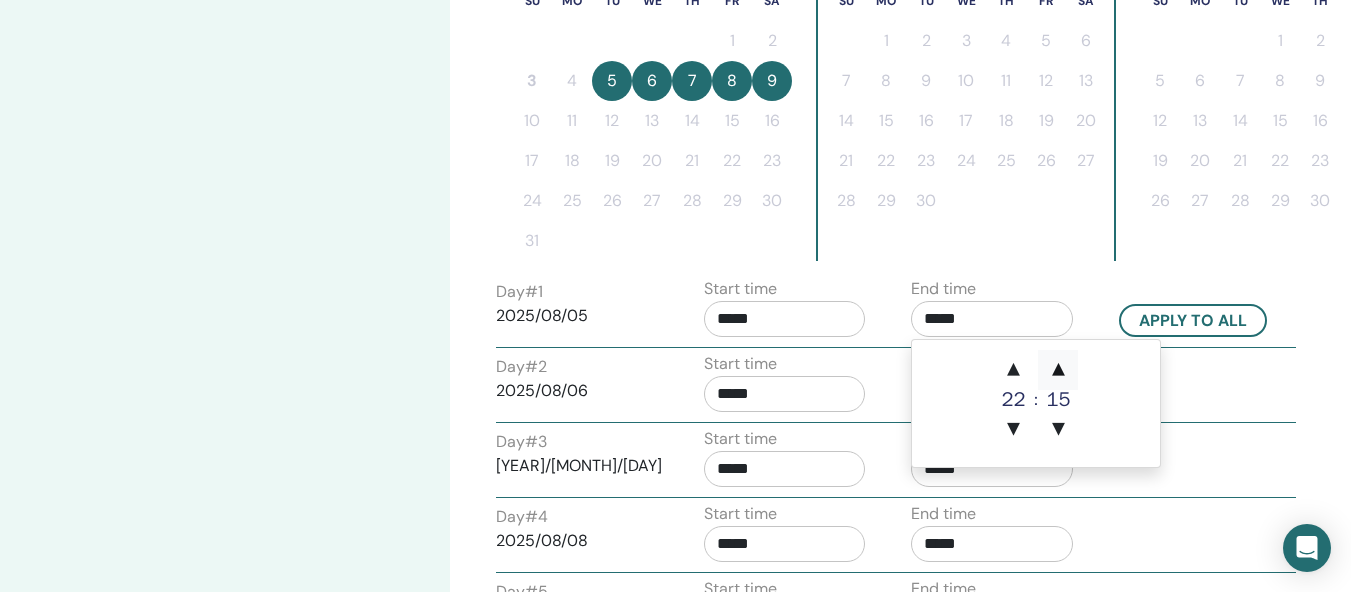 click on "▲" at bounding box center [1058, 370] 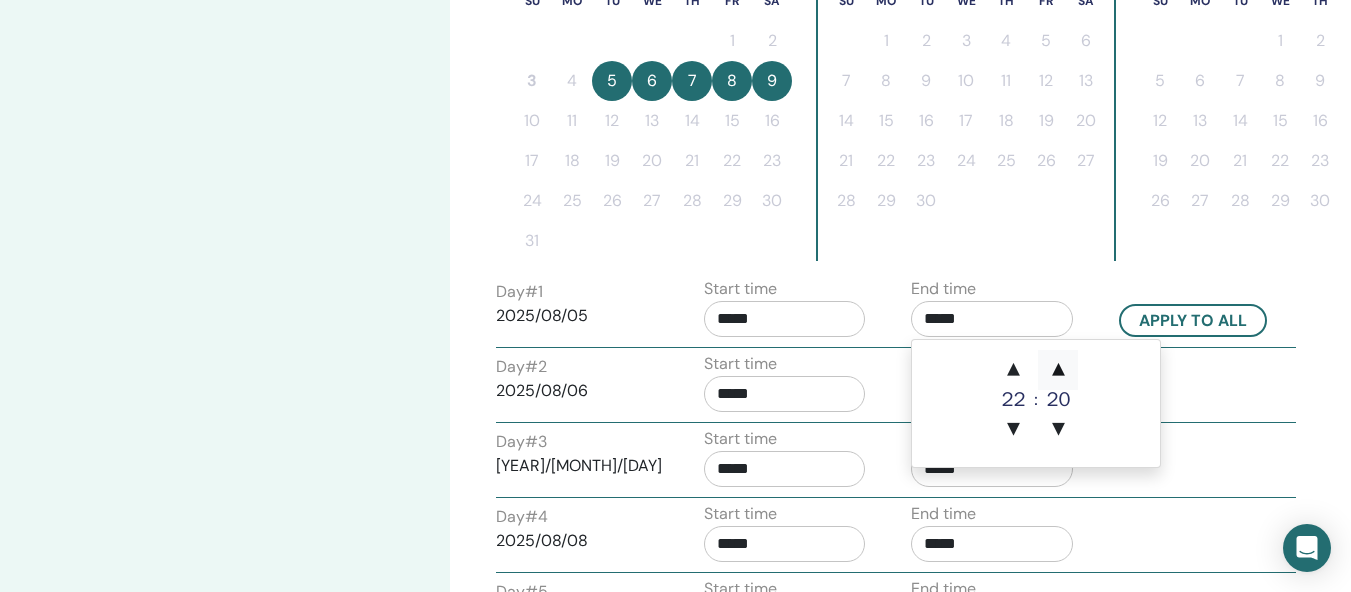 click on "▲" at bounding box center (1058, 370) 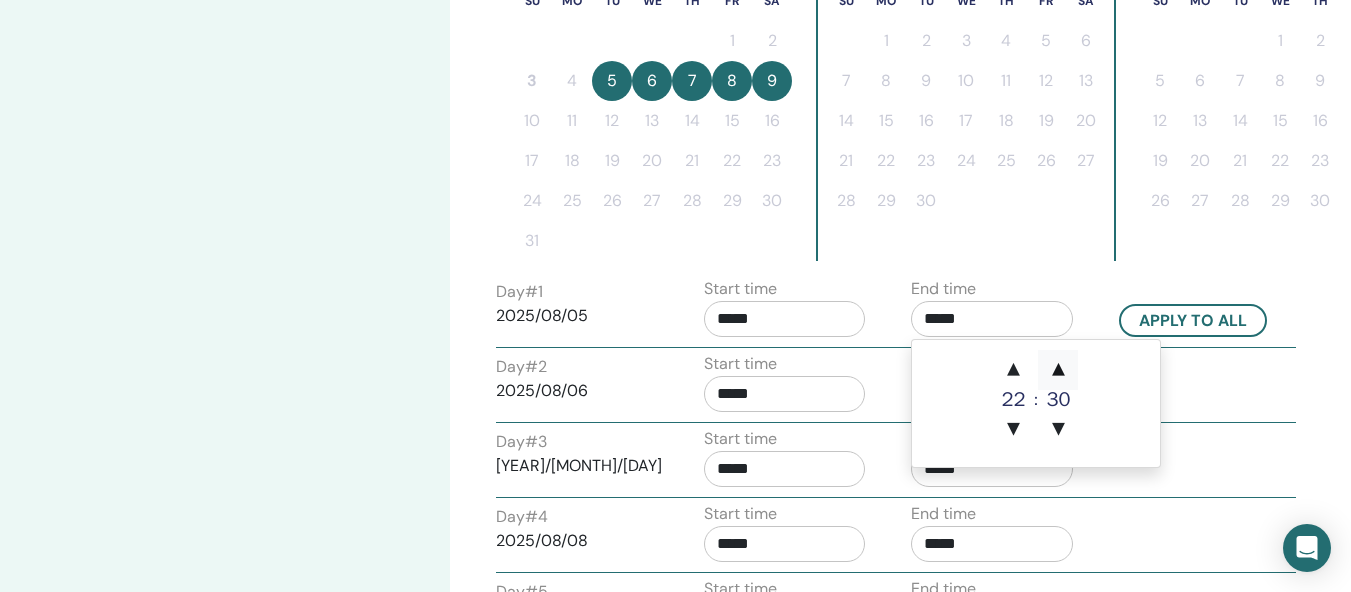 click on "▲" at bounding box center [1058, 370] 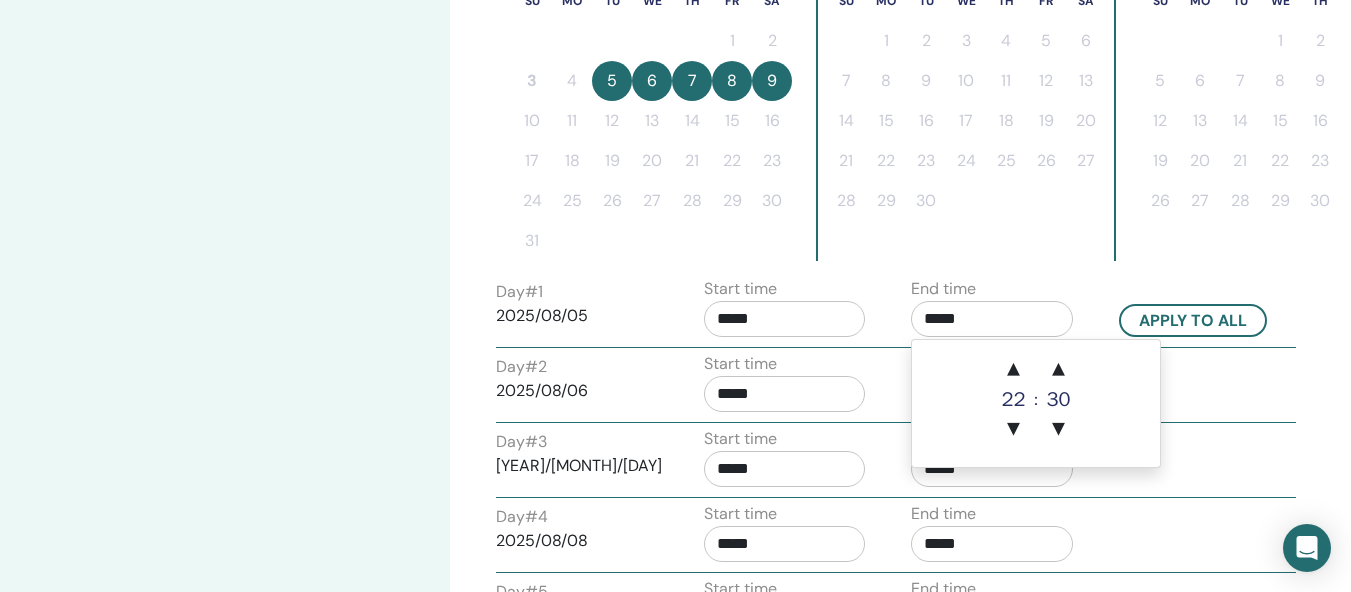 click on "*****" at bounding box center [785, 319] 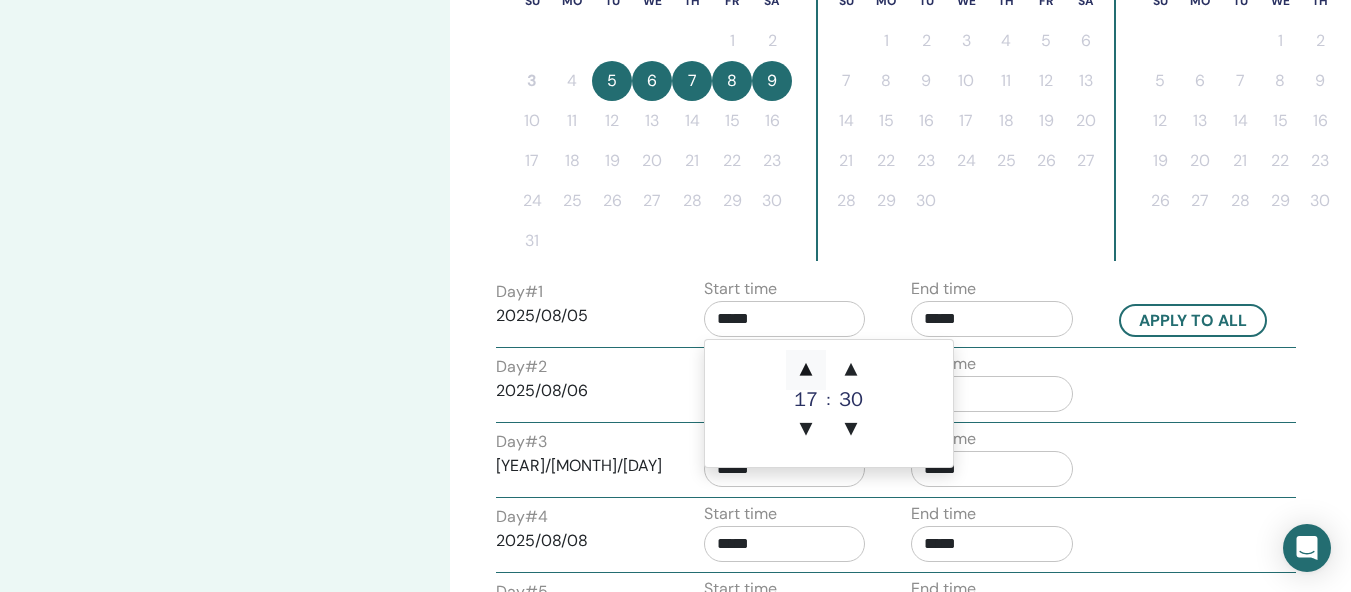 click on "▲" at bounding box center (806, 370) 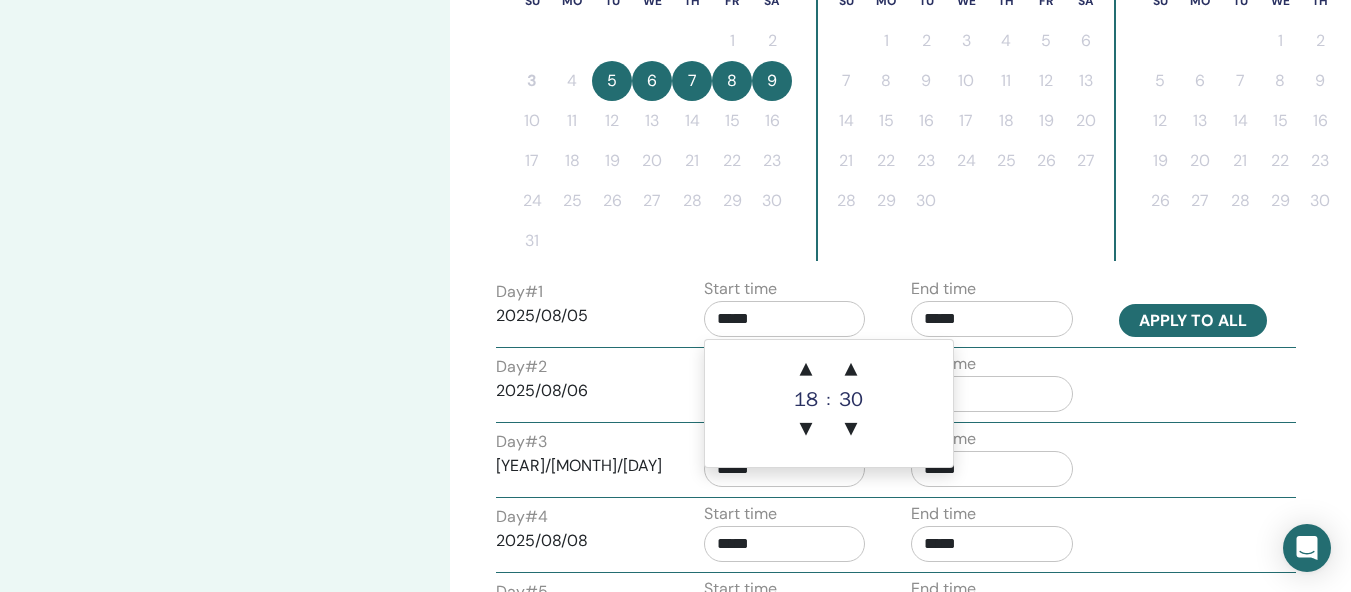 click on "Apply to all" at bounding box center [1193, 320] 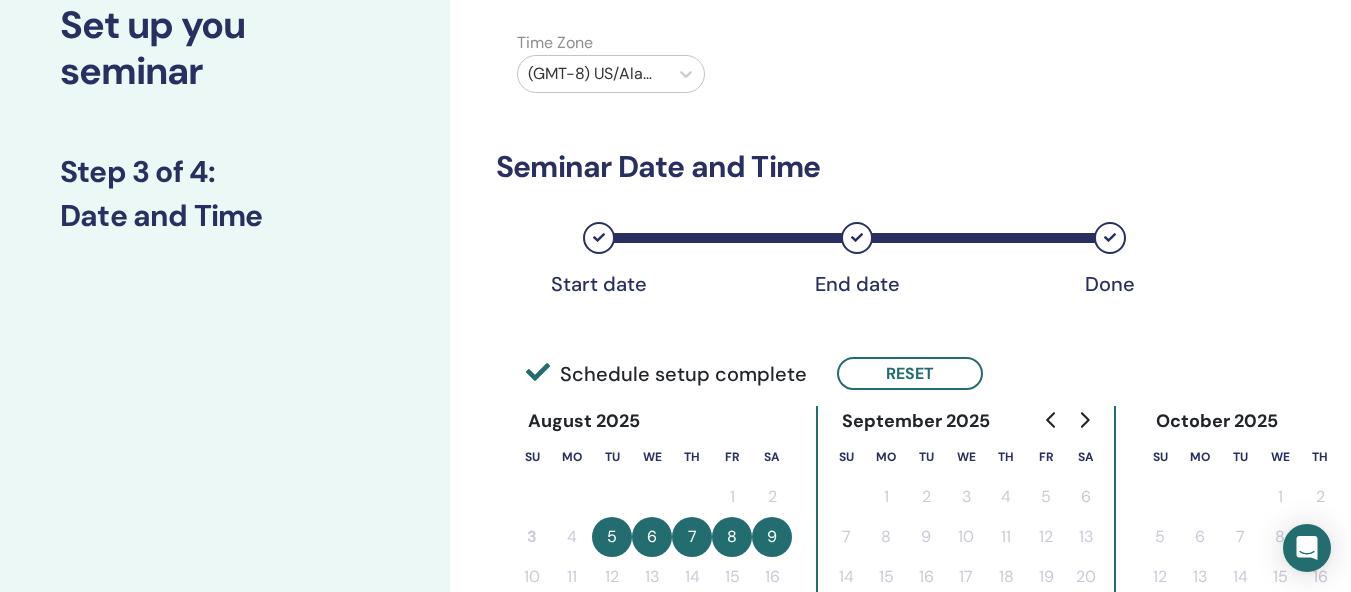 scroll, scrollTop: 0, scrollLeft: 0, axis: both 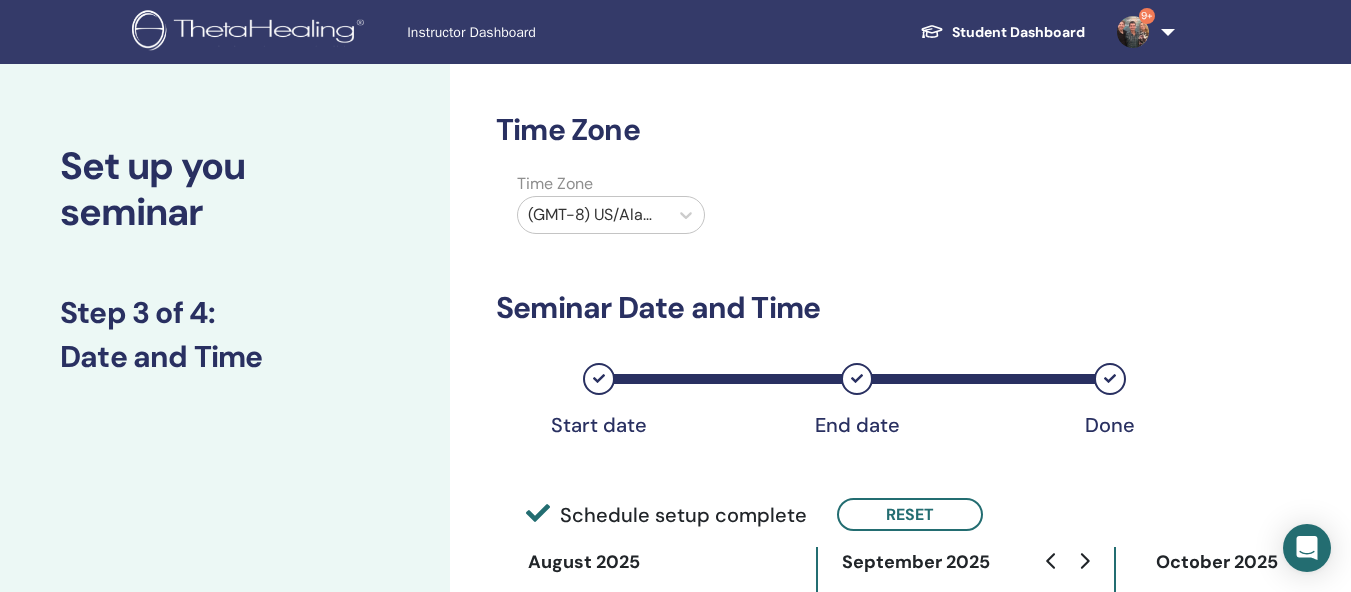click at bounding box center [593, 215] 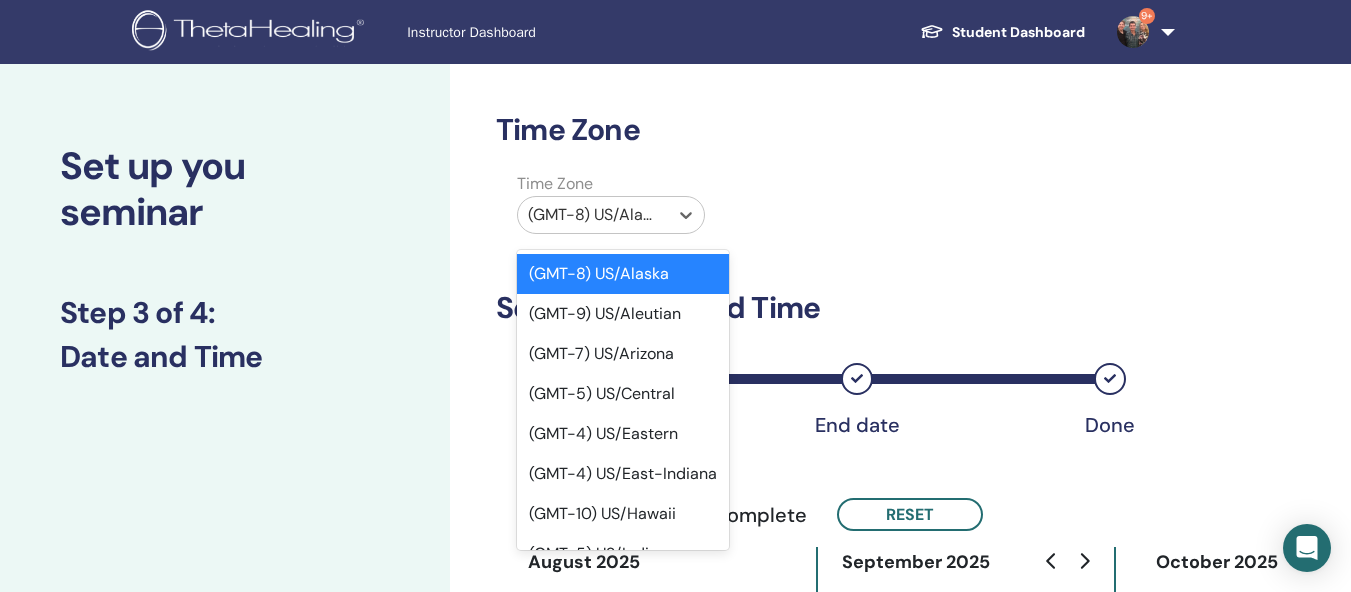 type on "*" 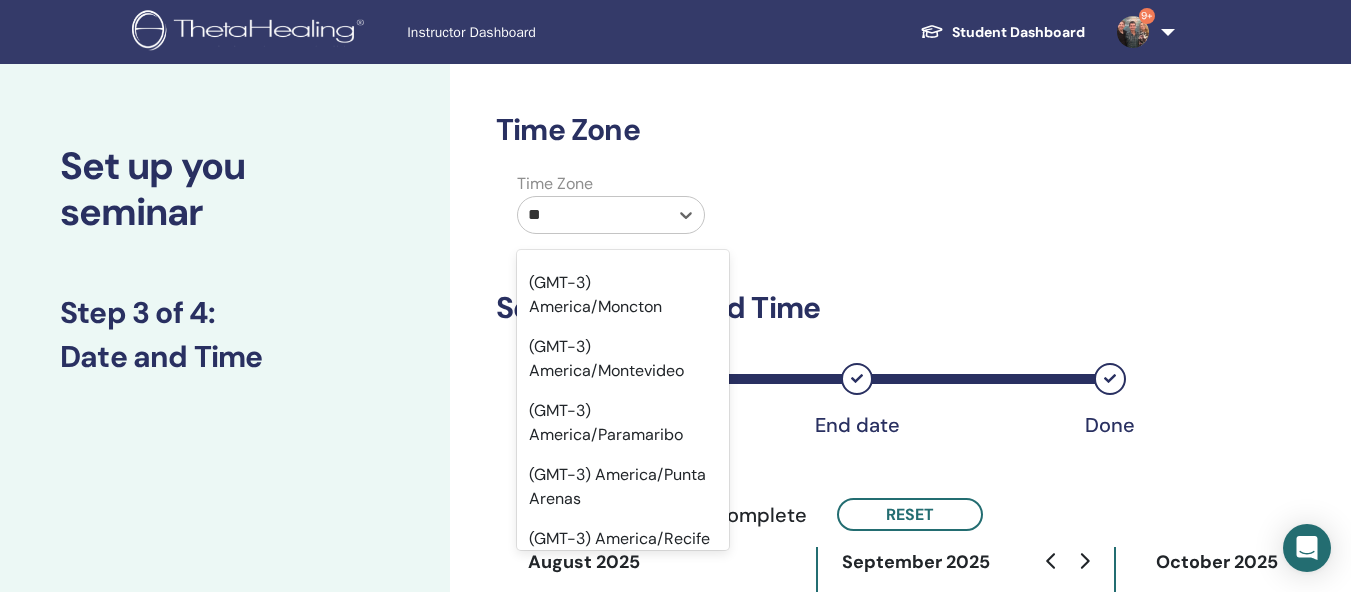scroll, scrollTop: 1800, scrollLeft: 0, axis: vertical 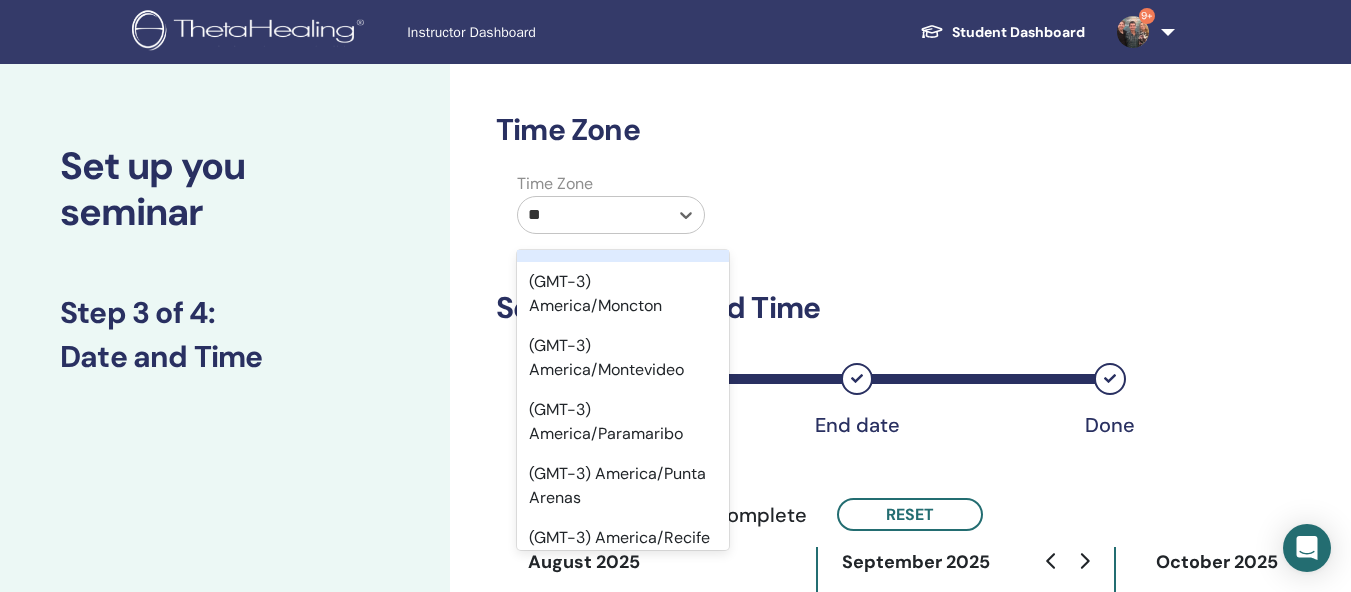 type on "*" 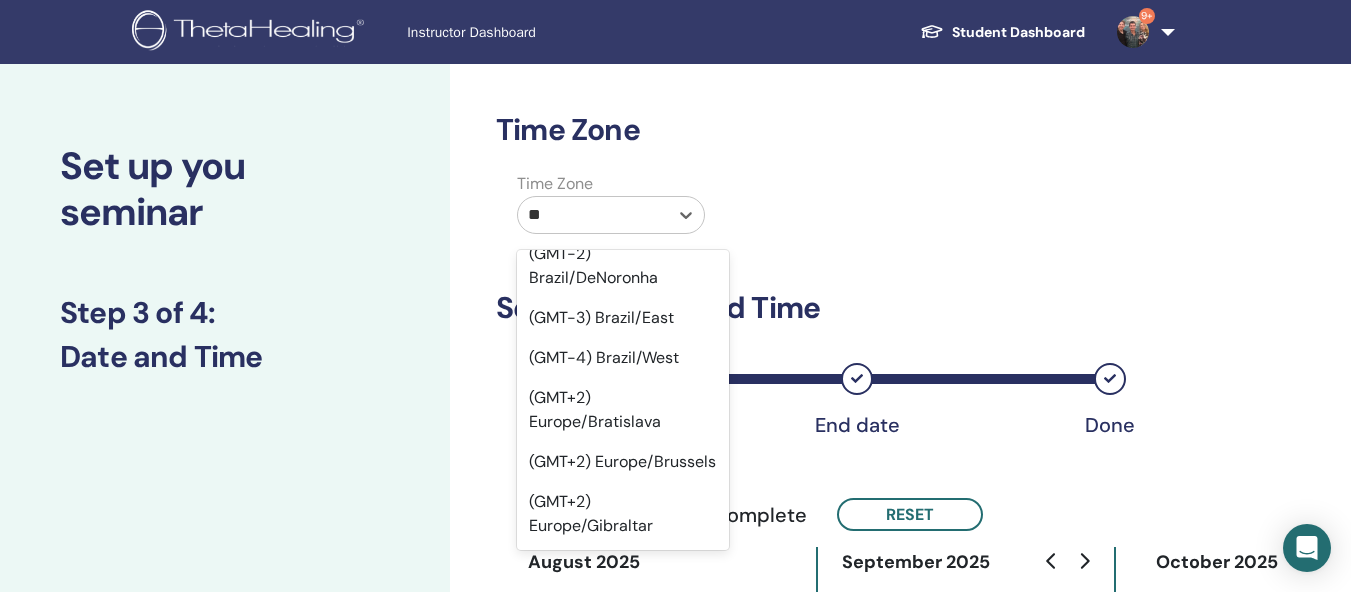 type on "***" 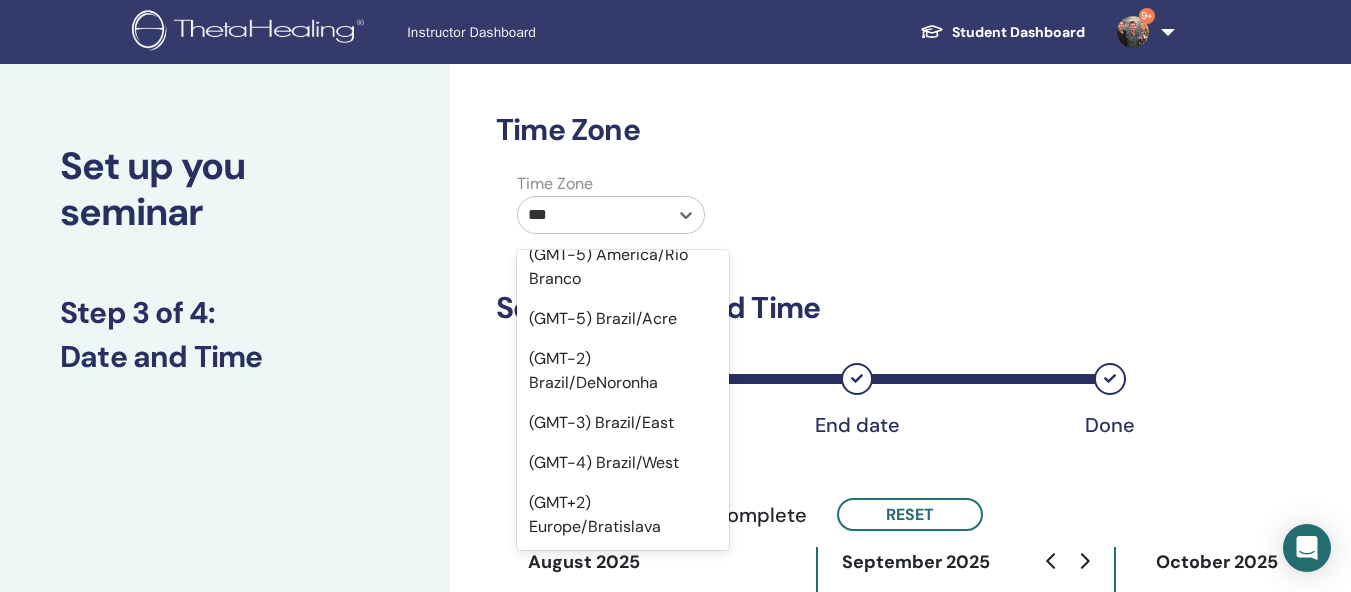scroll, scrollTop: 48, scrollLeft: 0, axis: vertical 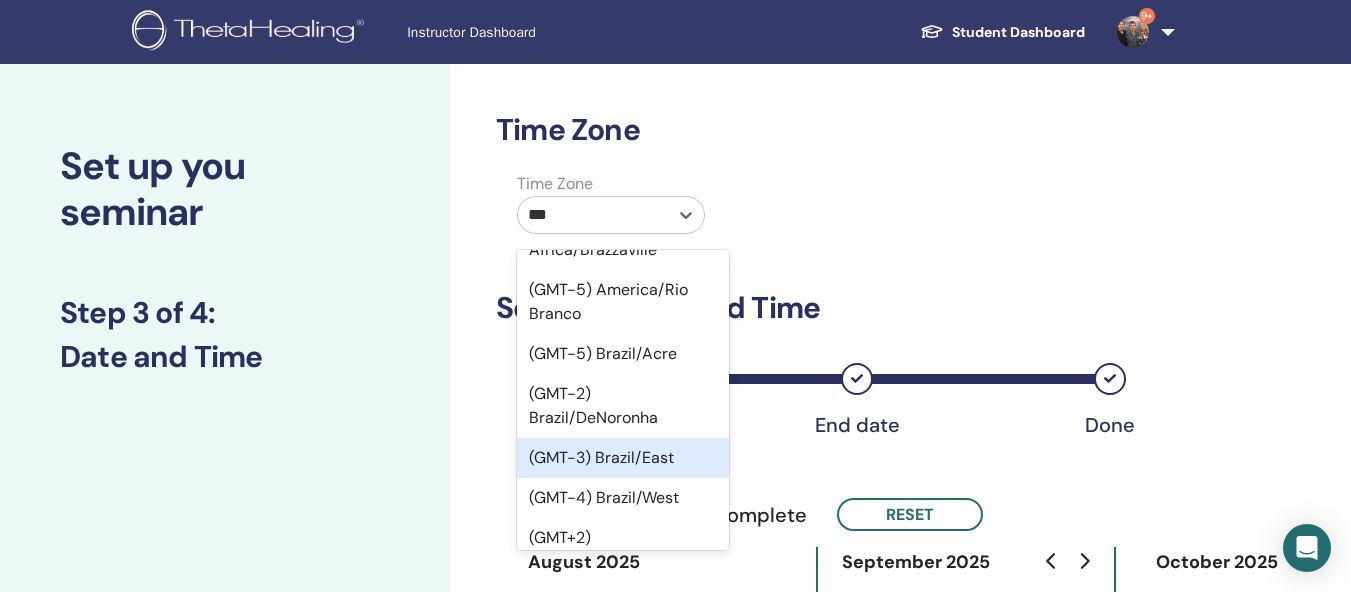 click on "(GMT-3) Brazil/East" at bounding box center [623, 458] 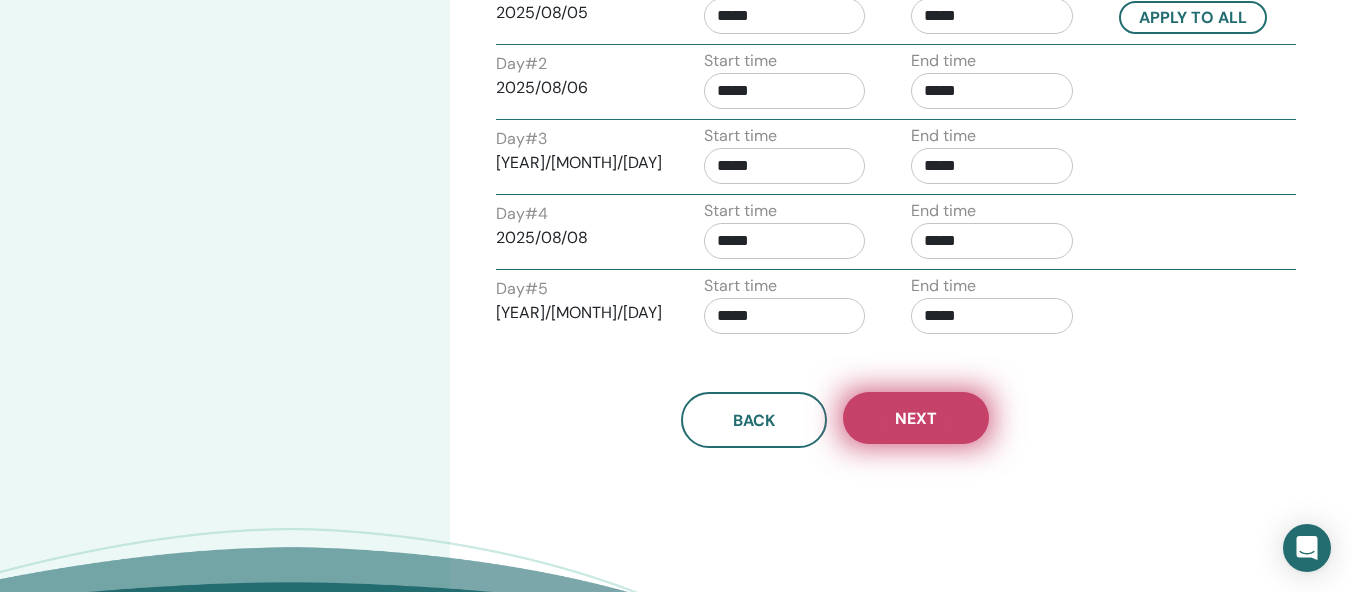 click on "Next" at bounding box center (916, 418) 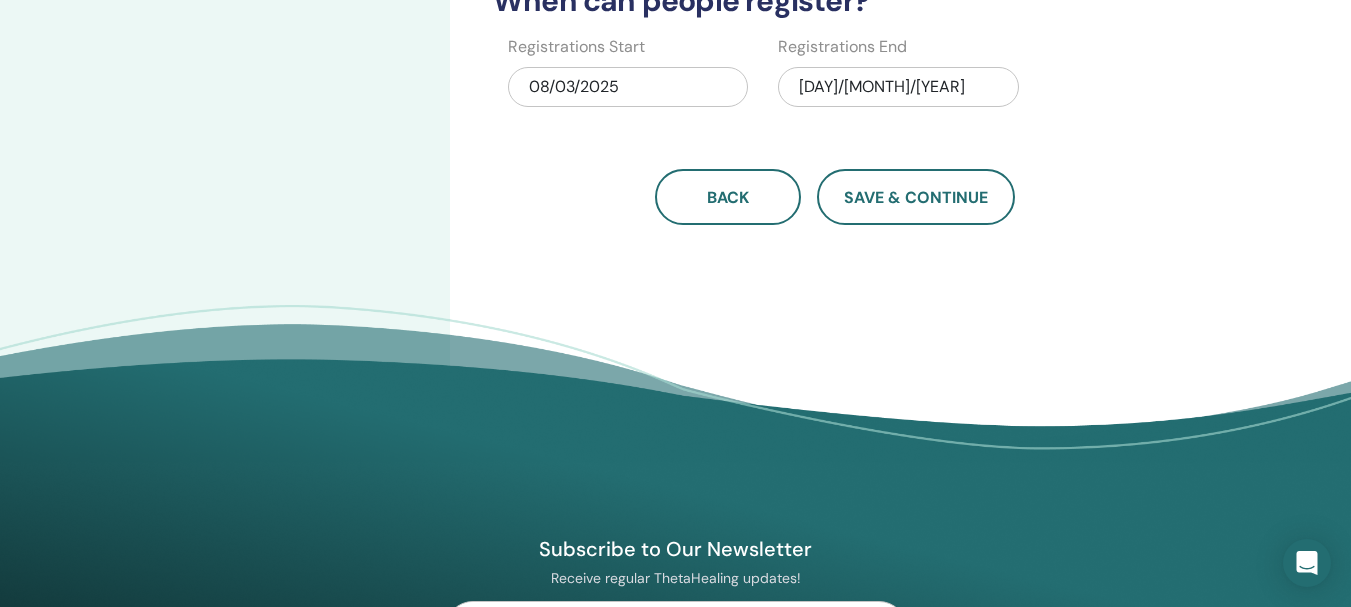 scroll, scrollTop: 0, scrollLeft: 0, axis: both 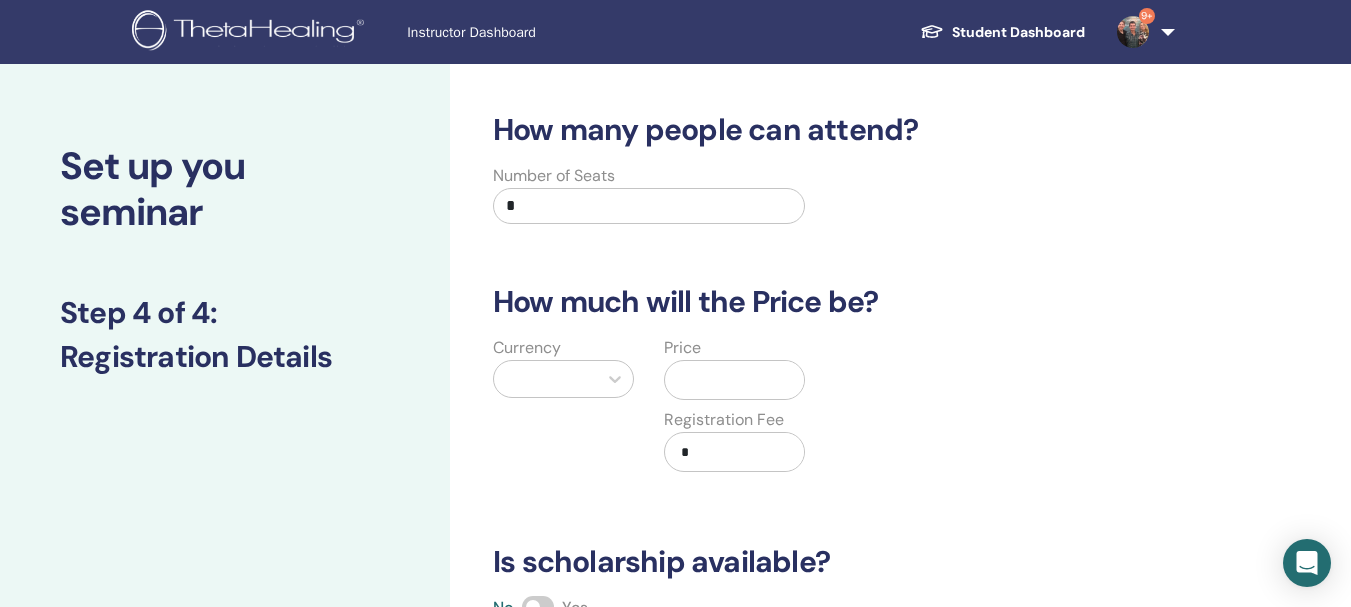 click at bounding box center [545, 379] 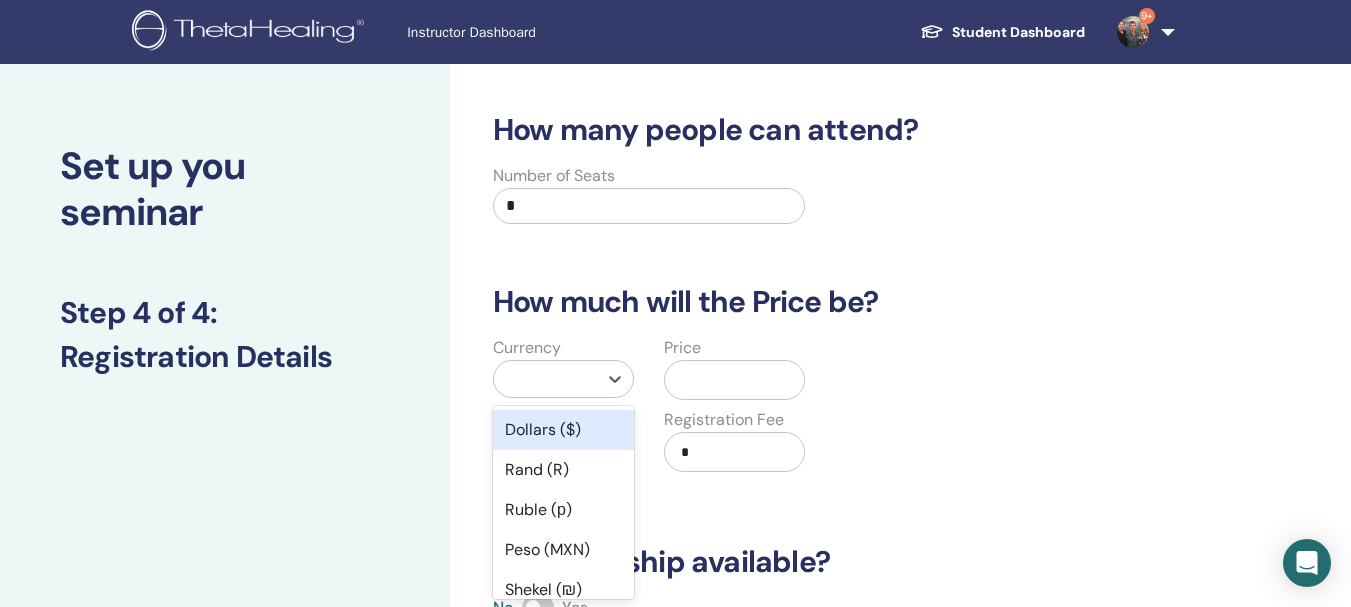 scroll, scrollTop: 107, scrollLeft: 0, axis: vertical 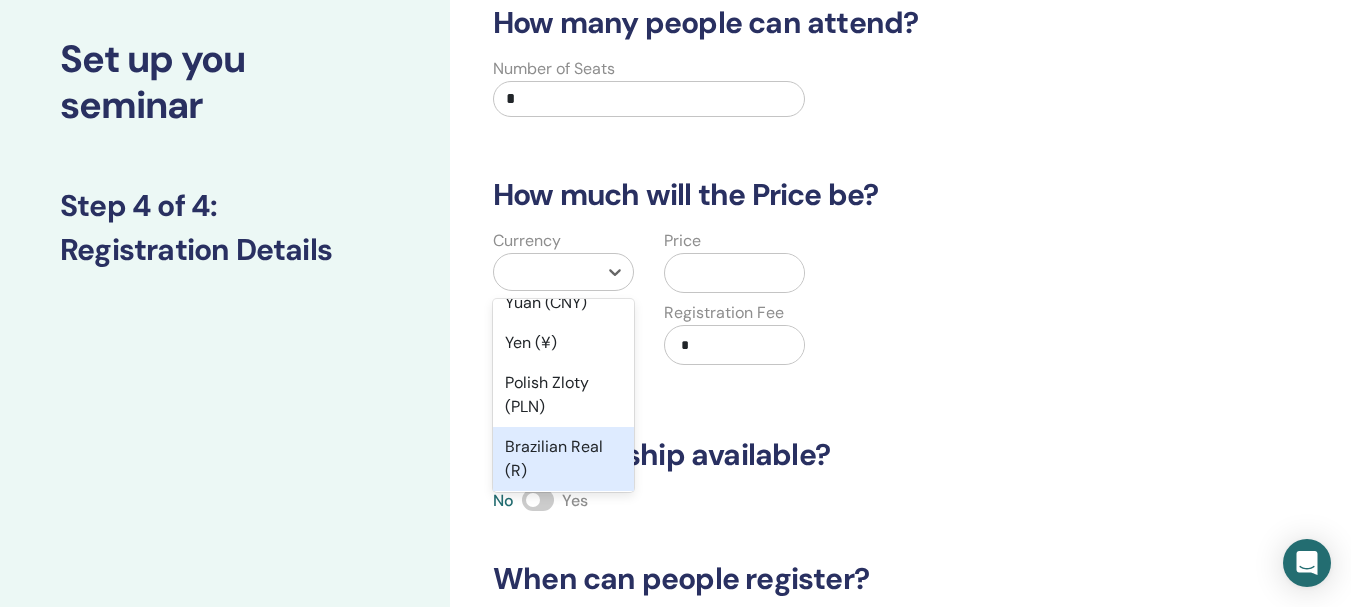 click on "Brazilian Real (R)" at bounding box center [563, 459] 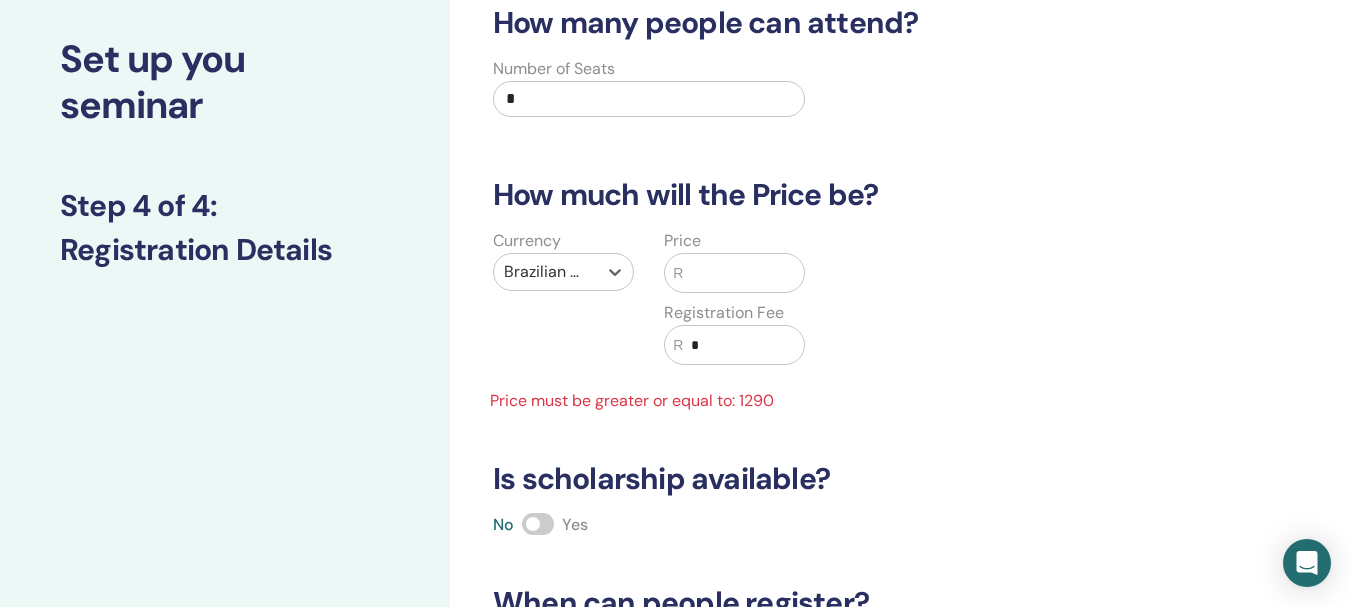 click at bounding box center (743, 273) 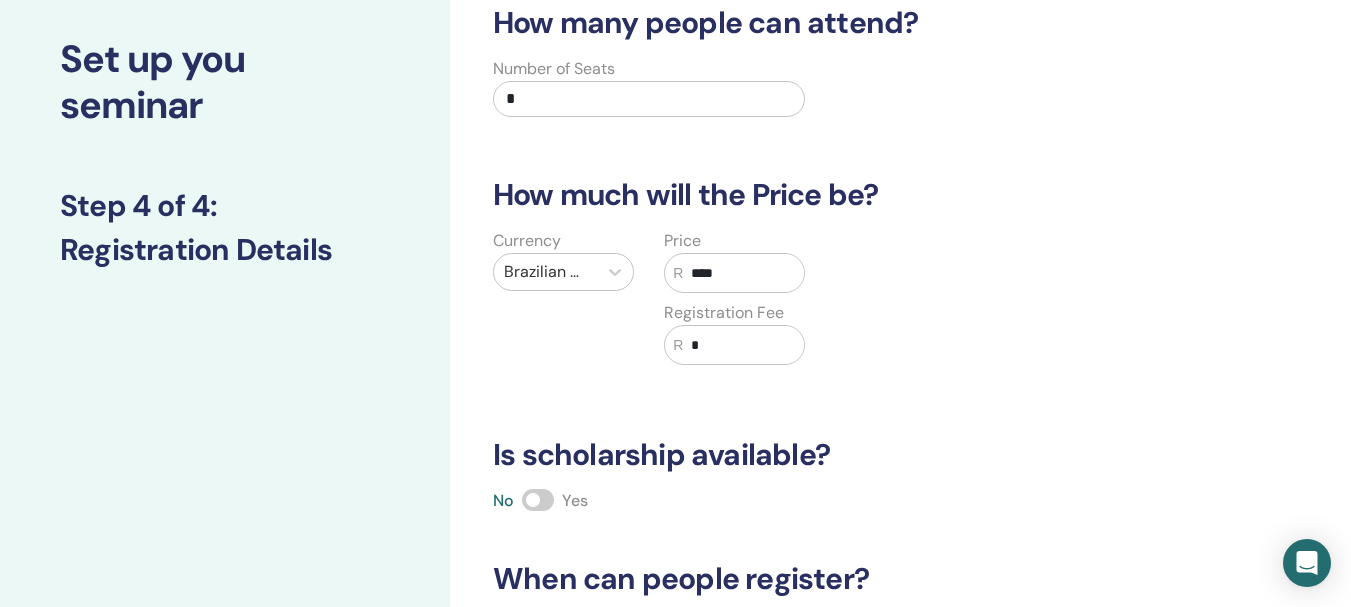 type on "****" 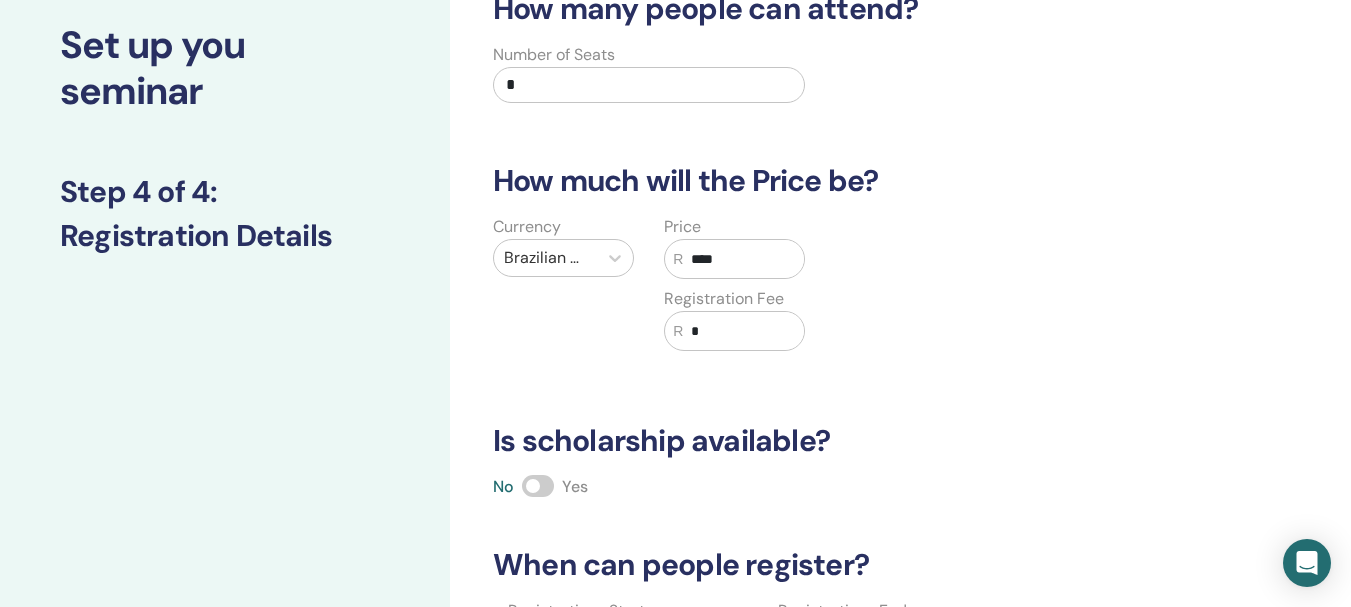 scroll, scrollTop: 400, scrollLeft: 0, axis: vertical 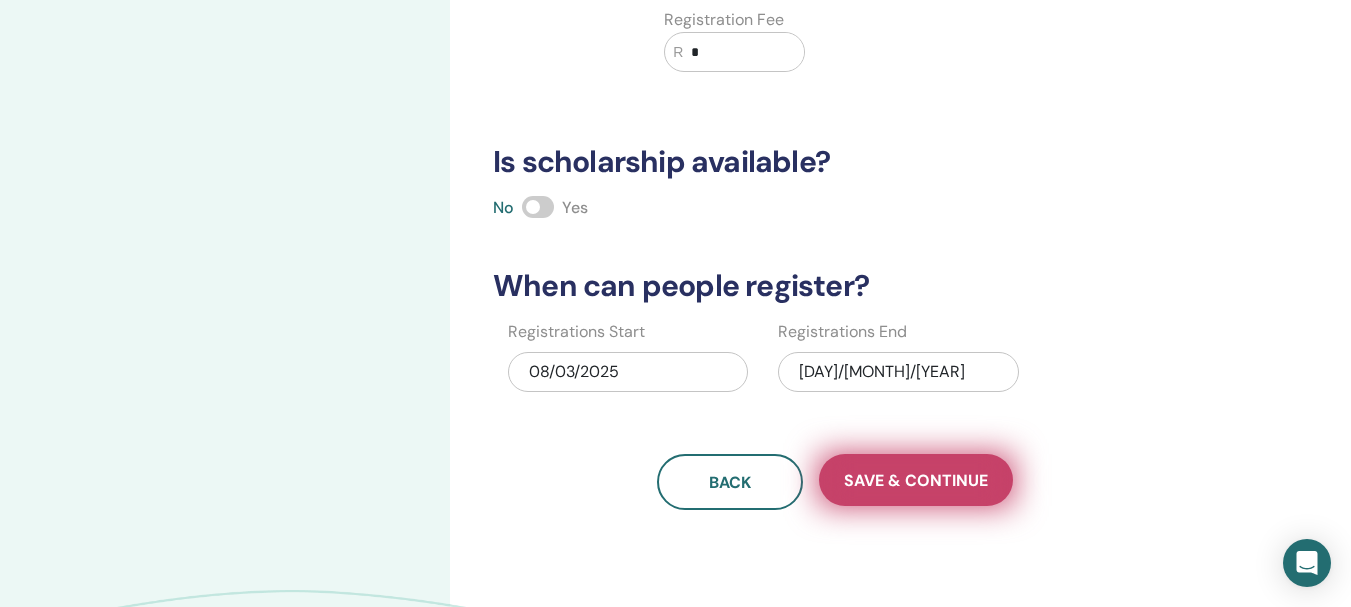 click on "Save & Continue" at bounding box center (916, 480) 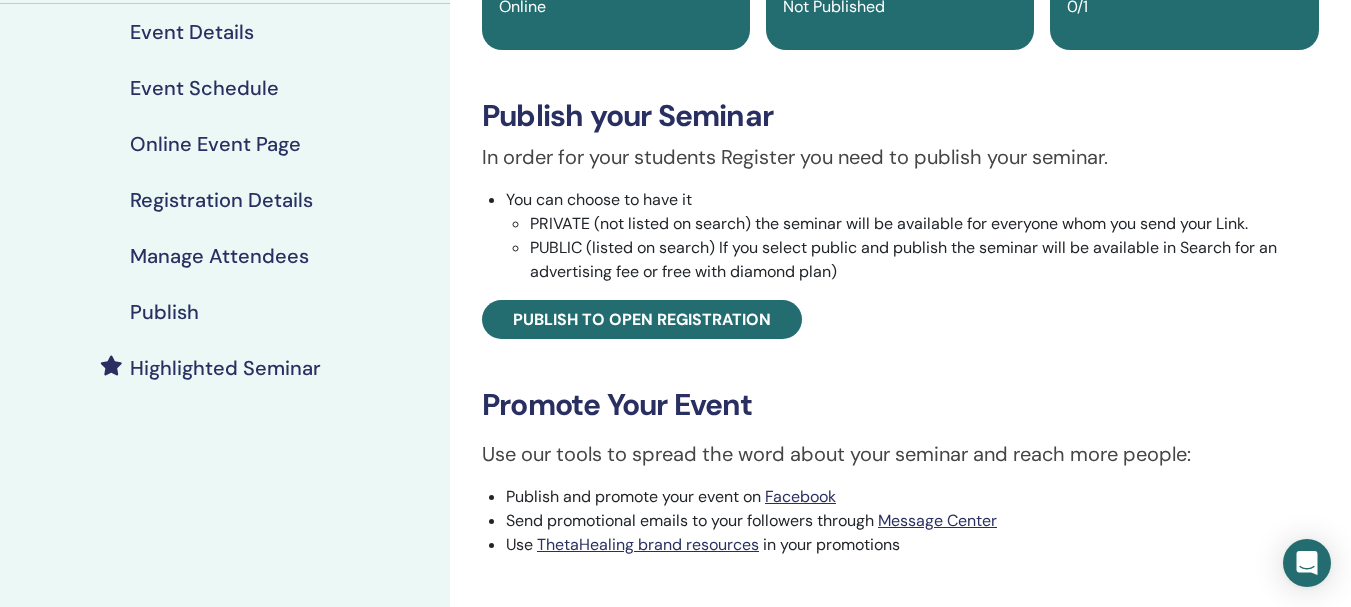 scroll, scrollTop: 200, scrollLeft: 0, axis: vertical 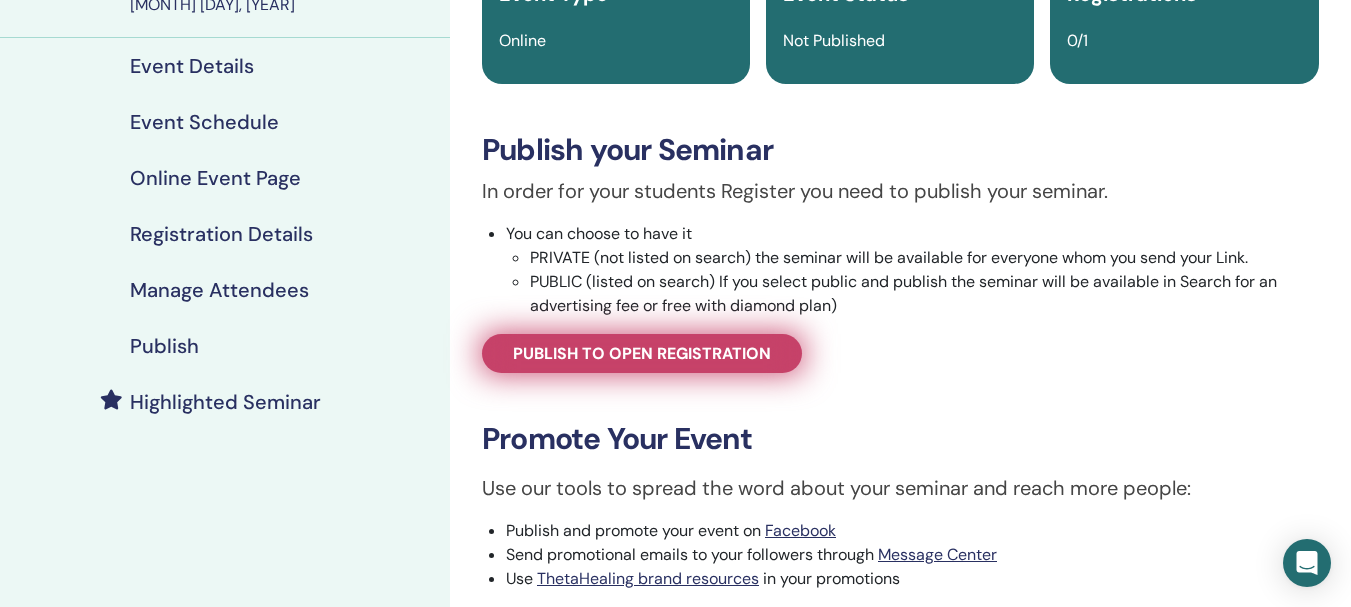click on "Publish to open registration" at bounding box center [642, 353] 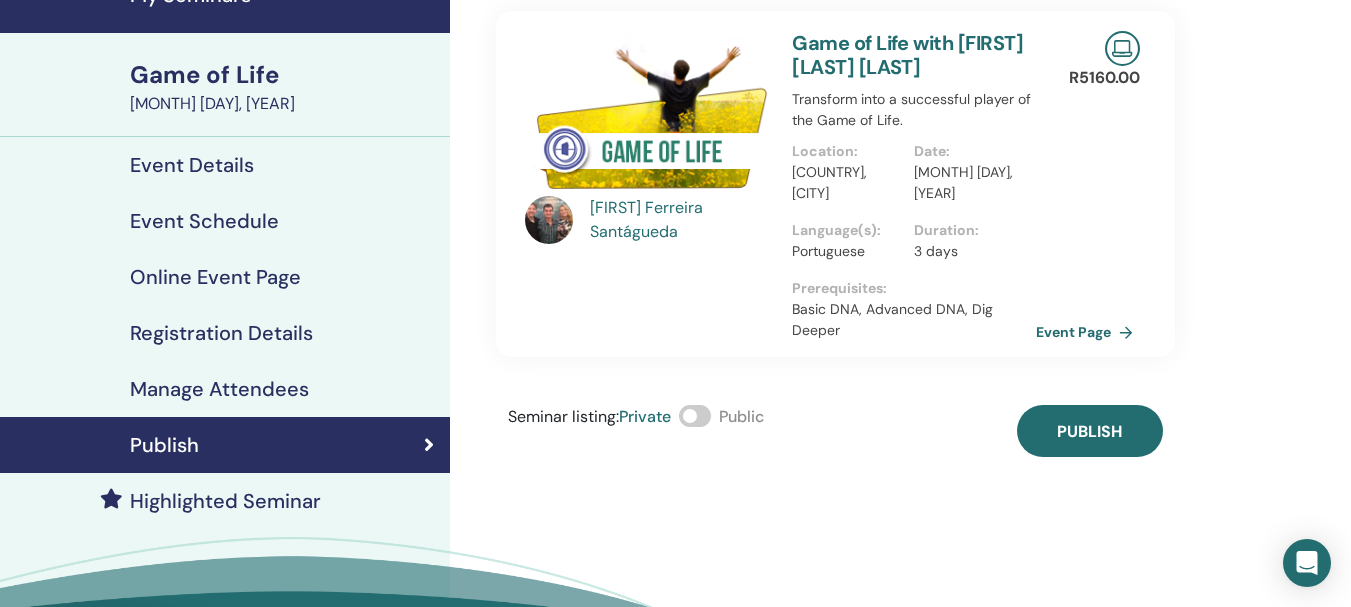 scroll, scrollTop: 100, scrollLeft: 0, axis: vertical 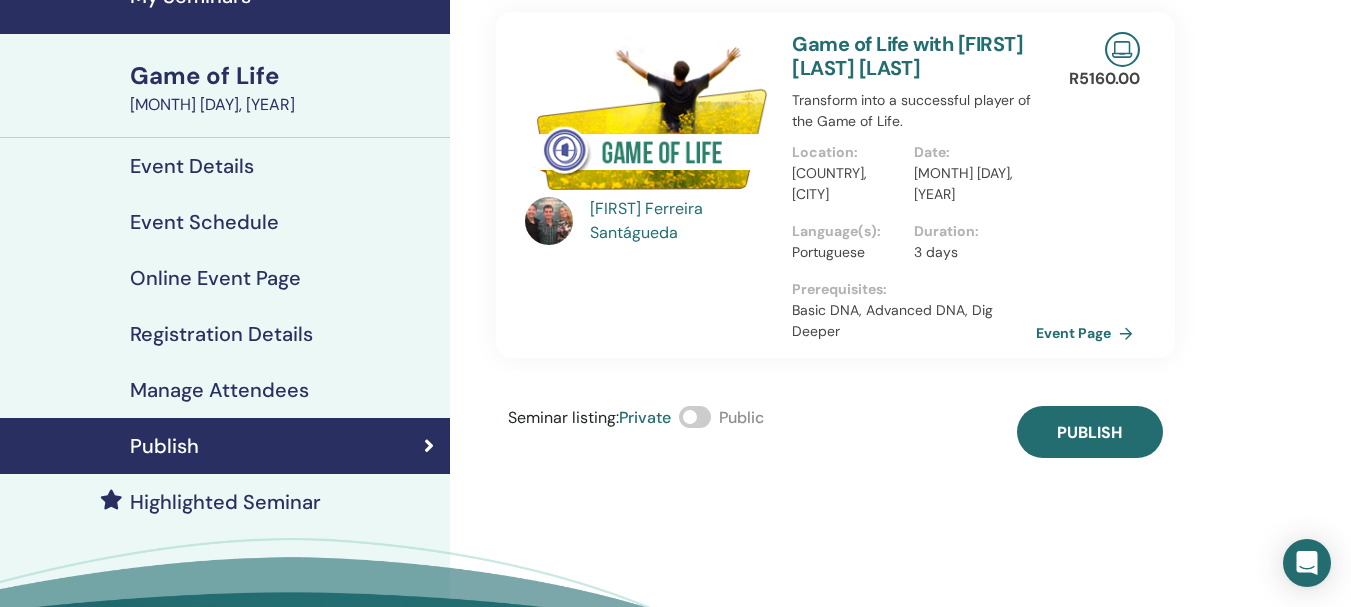 click at bounding box center [695, 417] 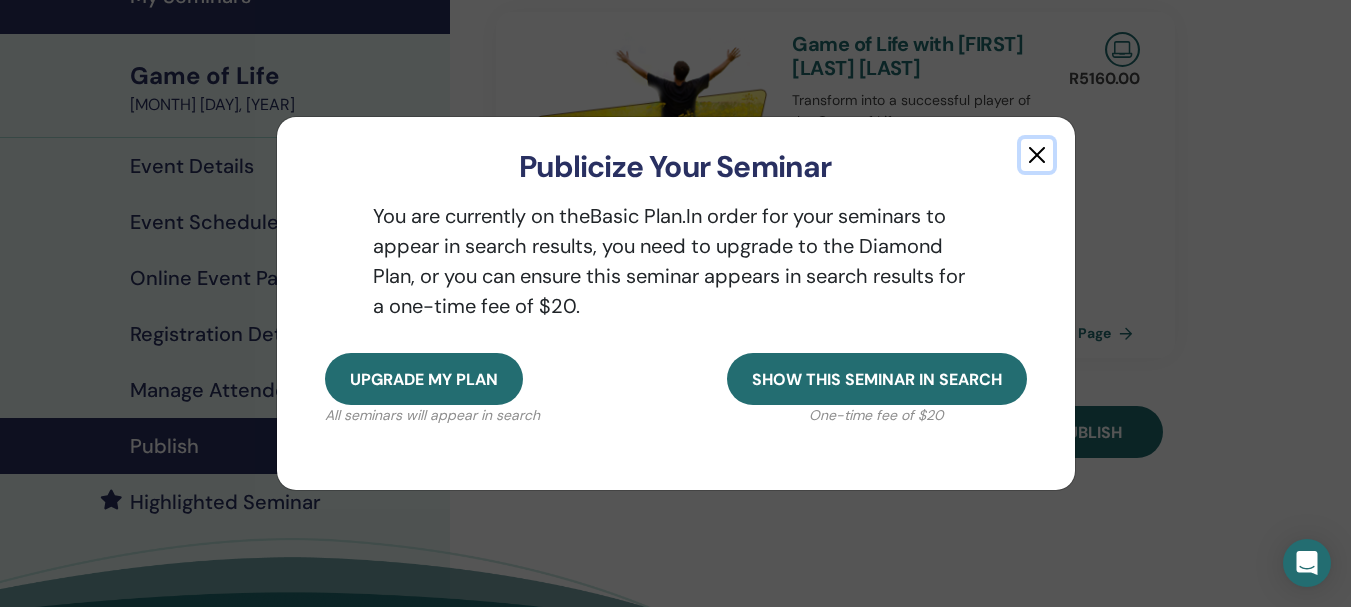 click at bounding box center [1037, 155] 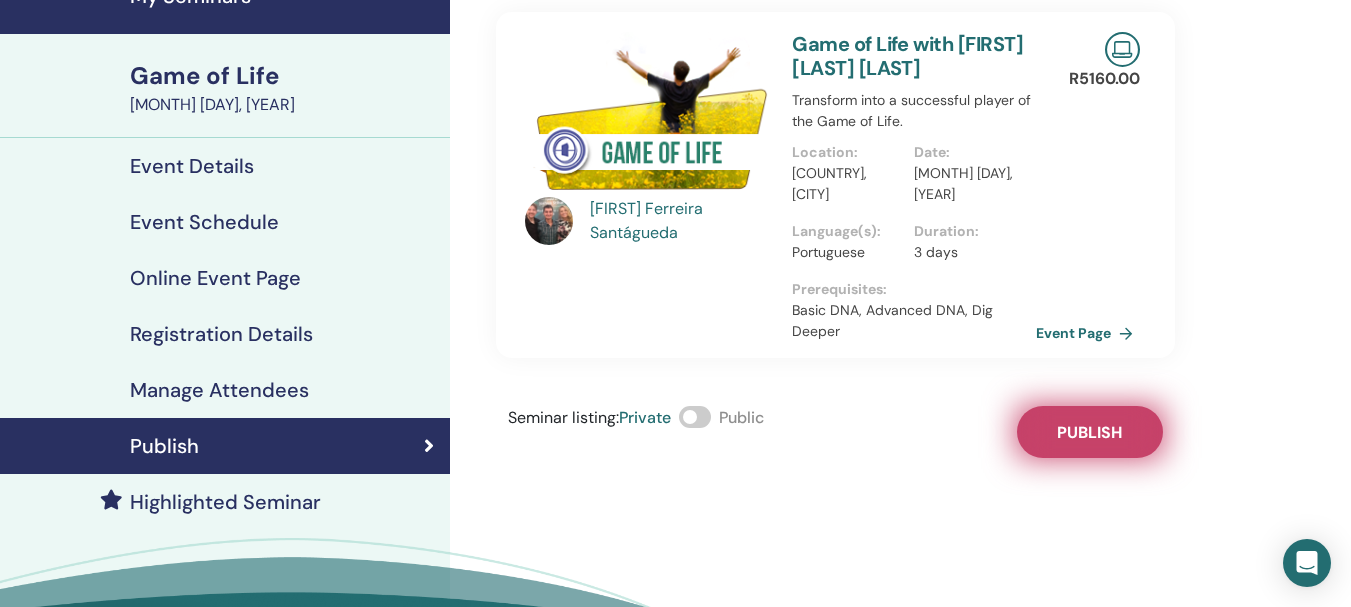 click on "Publish" at bounding box center (1090, 432) 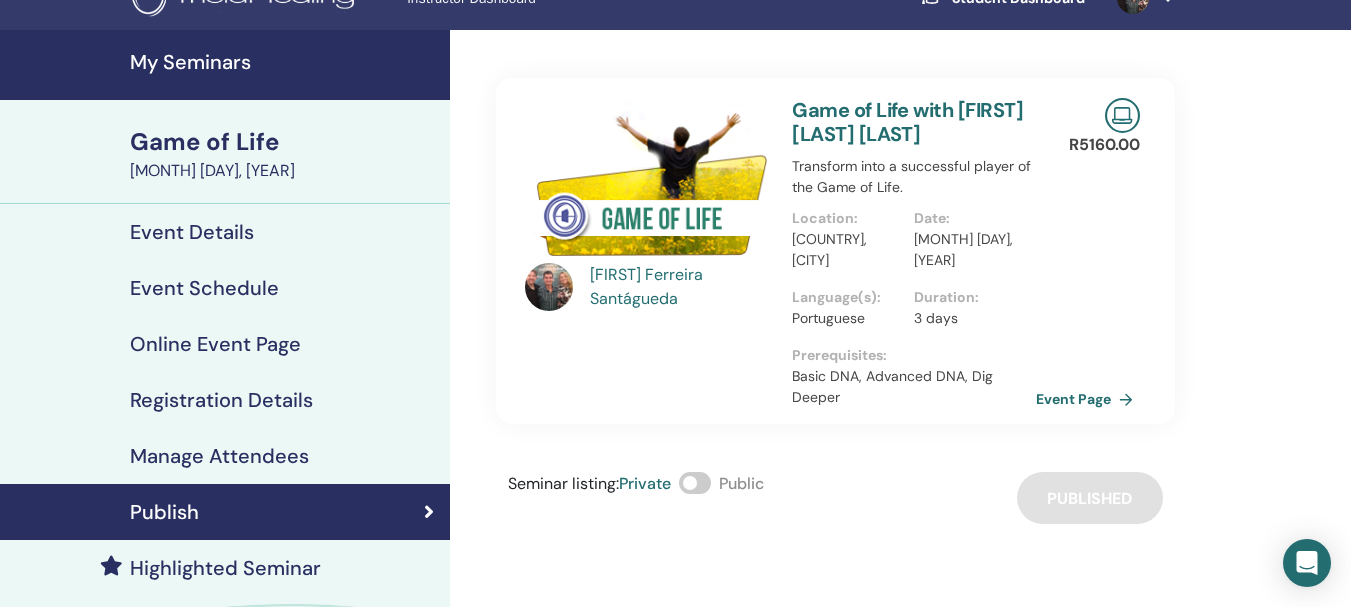 scroll, scrollTop: 0, scrollLeft: 0, axis: both 